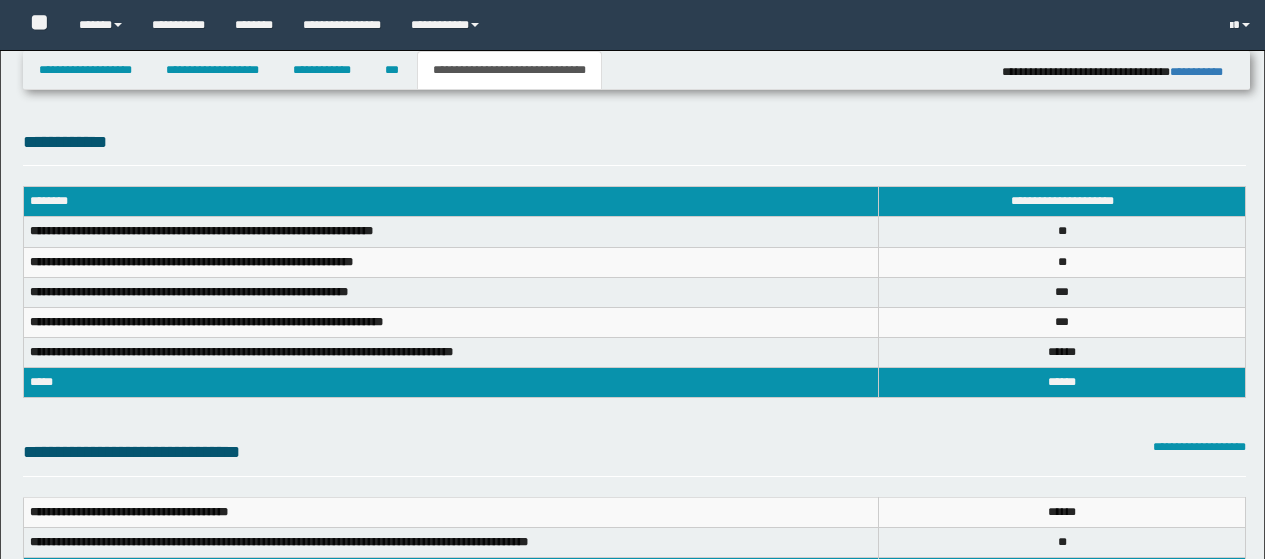 select on "*" 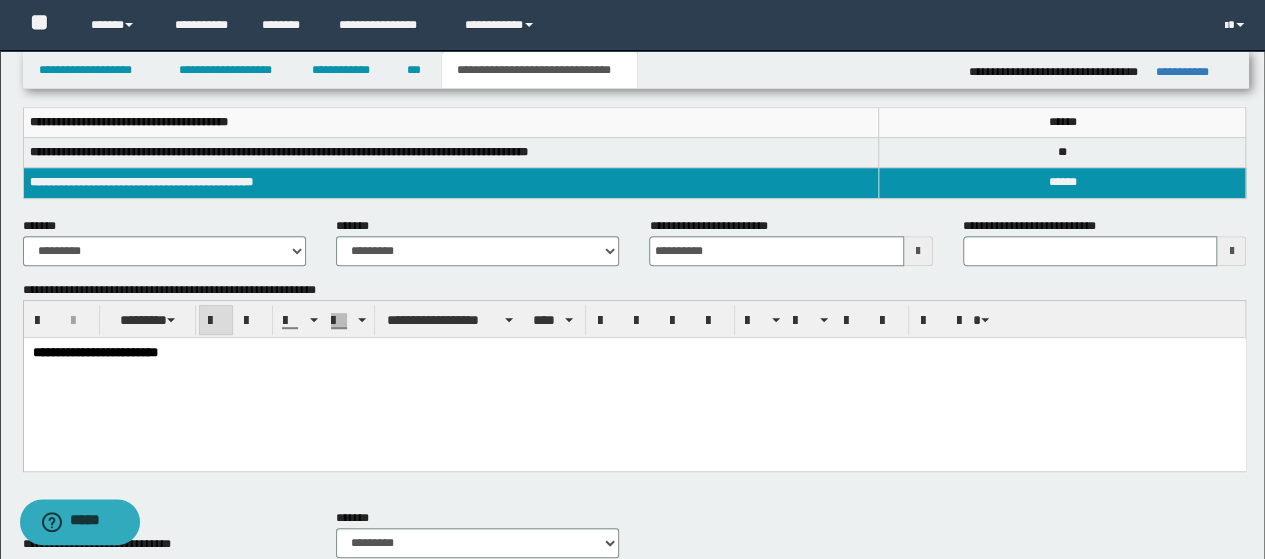 scroll, scrollTop: 0, scrollLeft: 0, axis: both 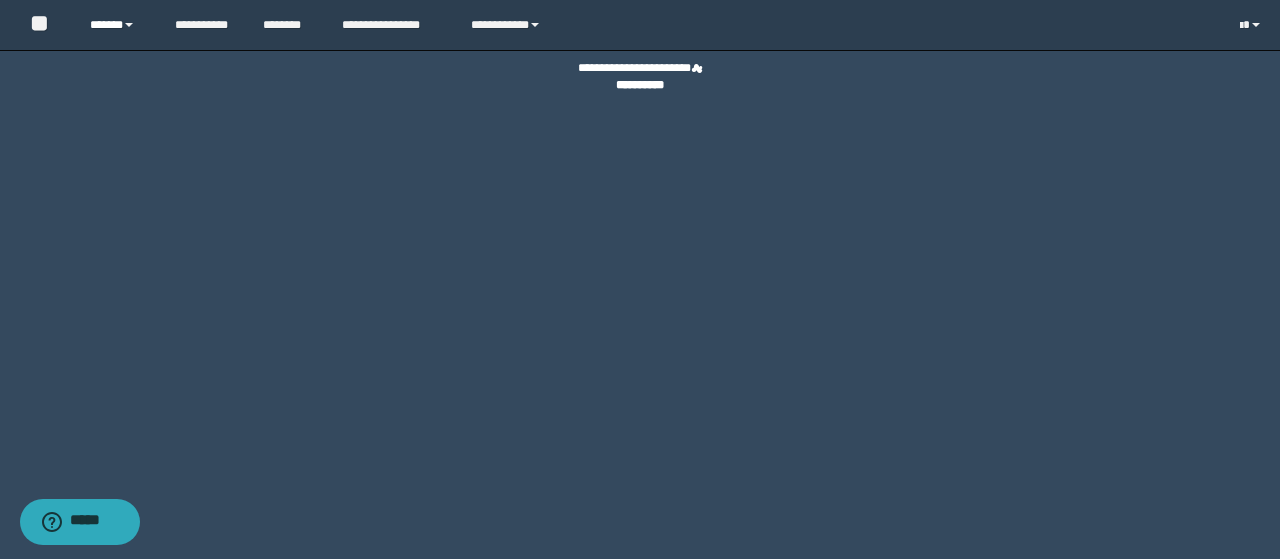 drag, startPoint x: 113, startPoint y: 23, endPoint x: 121, endPoint y: 42, distance: 20.615528 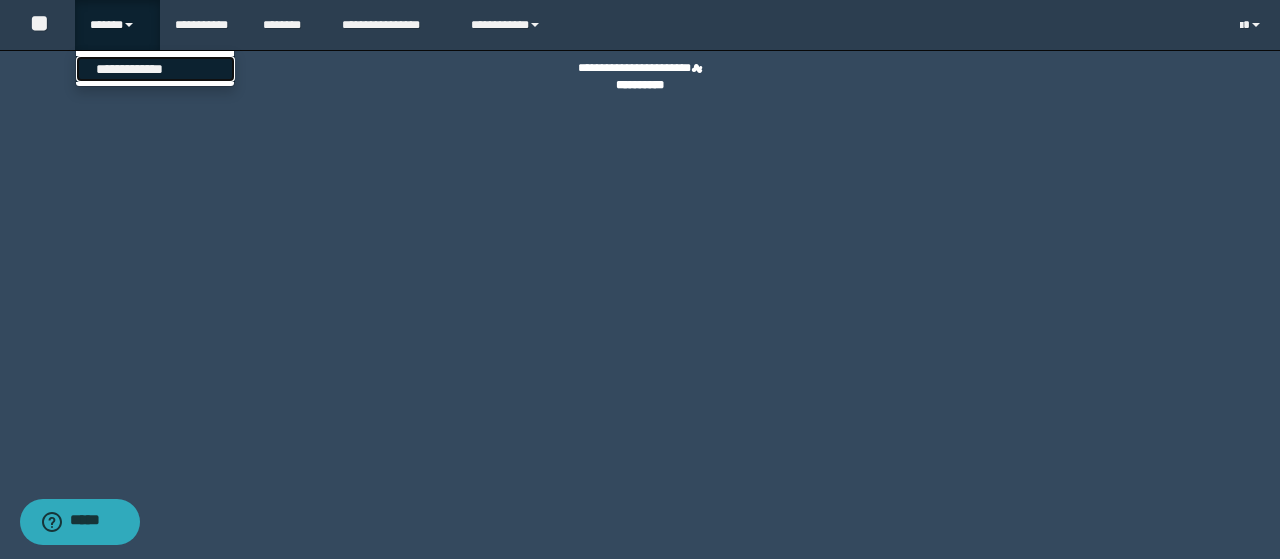 click on "**********" at bounding box center (155, 69) 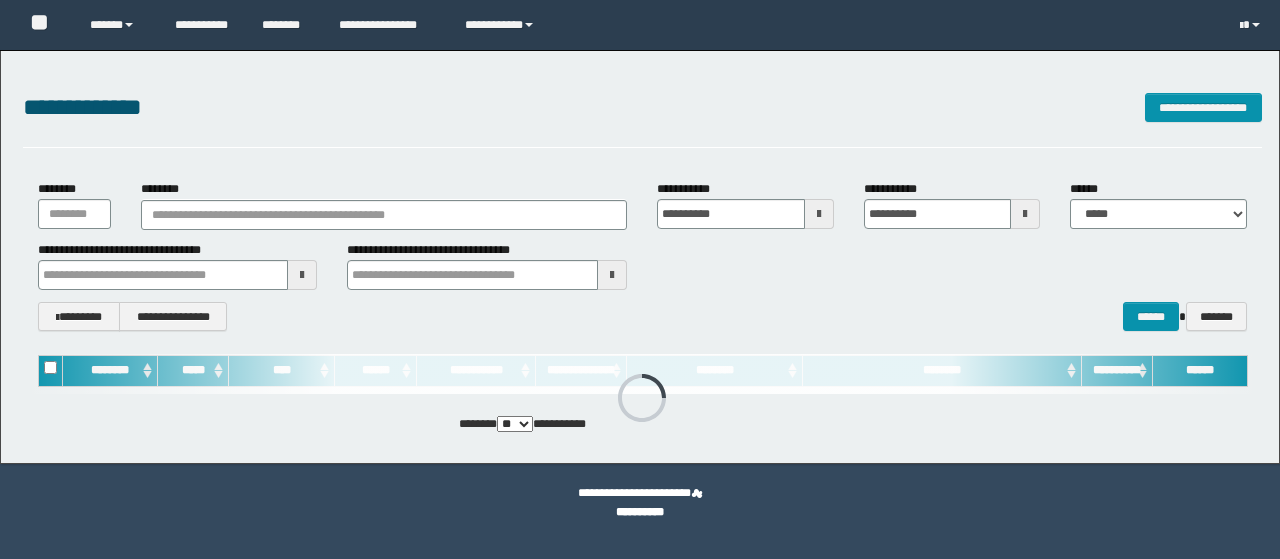 scroll, scrollTop: 0, scrollLeft: 0, axis: both 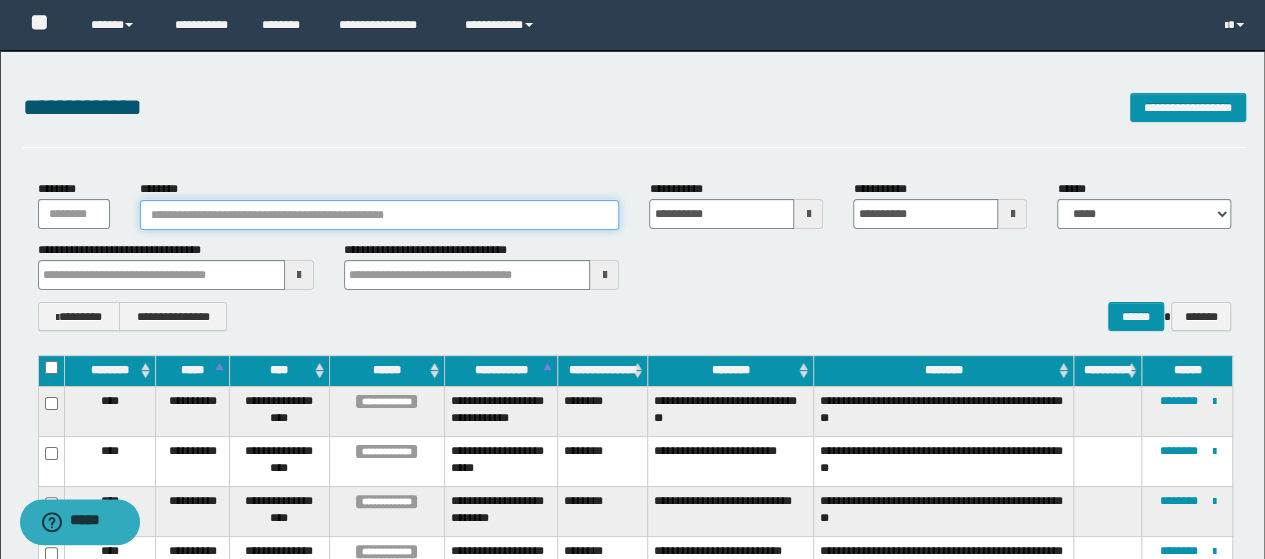 click on "********" at bounding box center (380, 215) 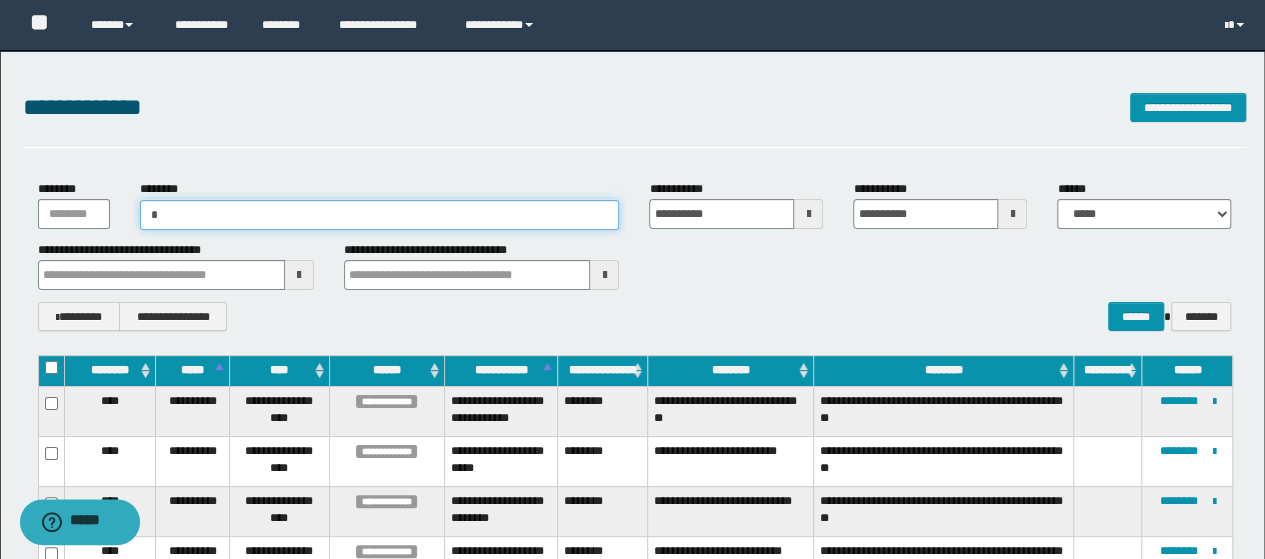 type on "**" 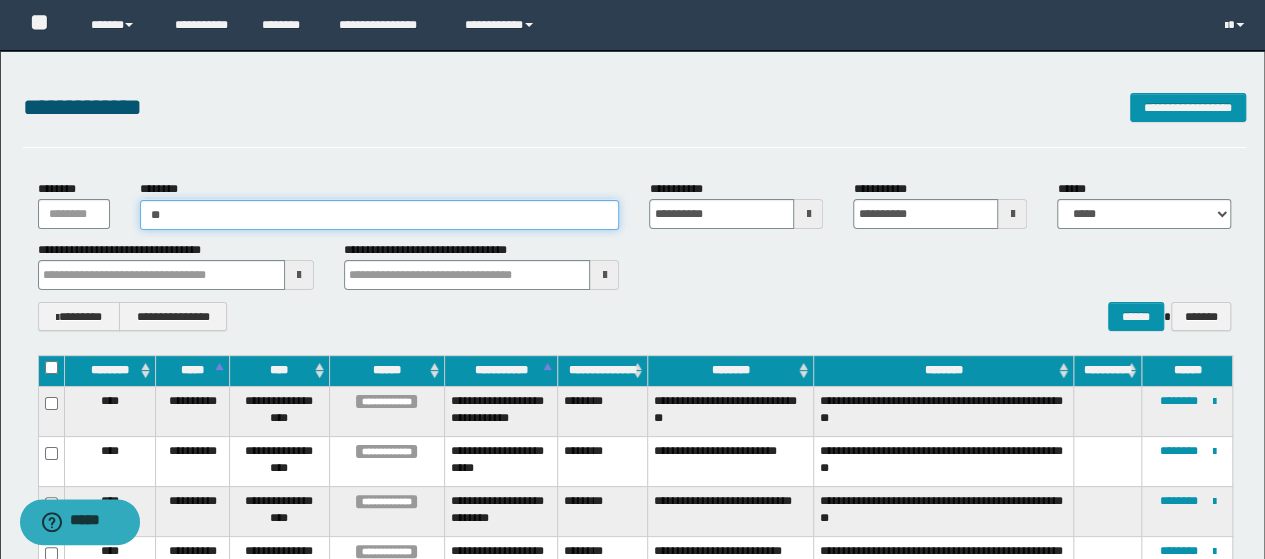 type on "**" 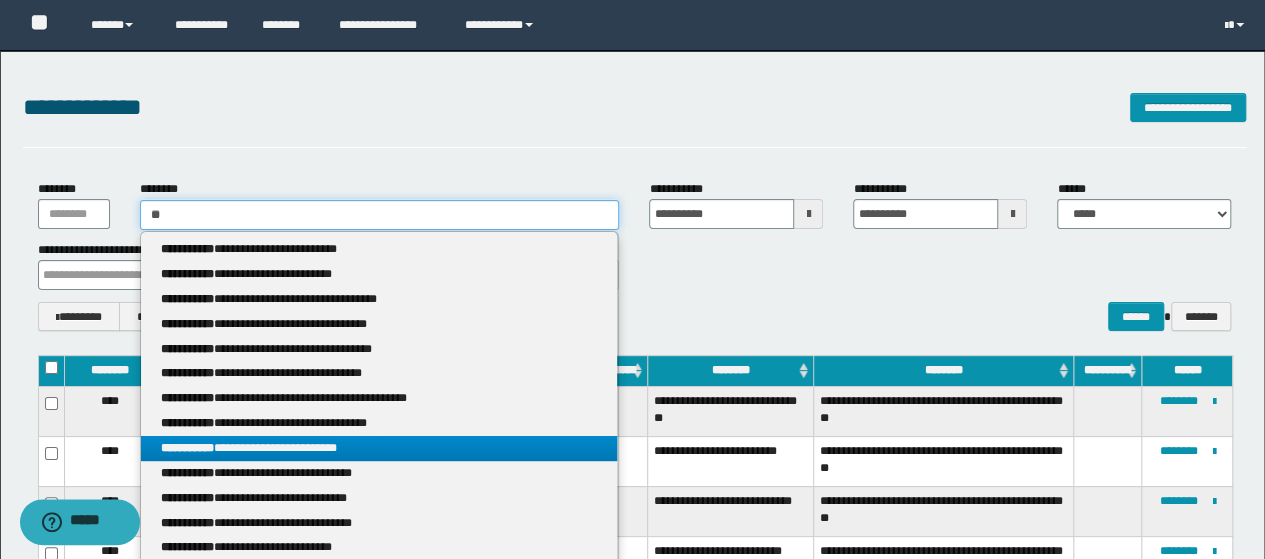 type 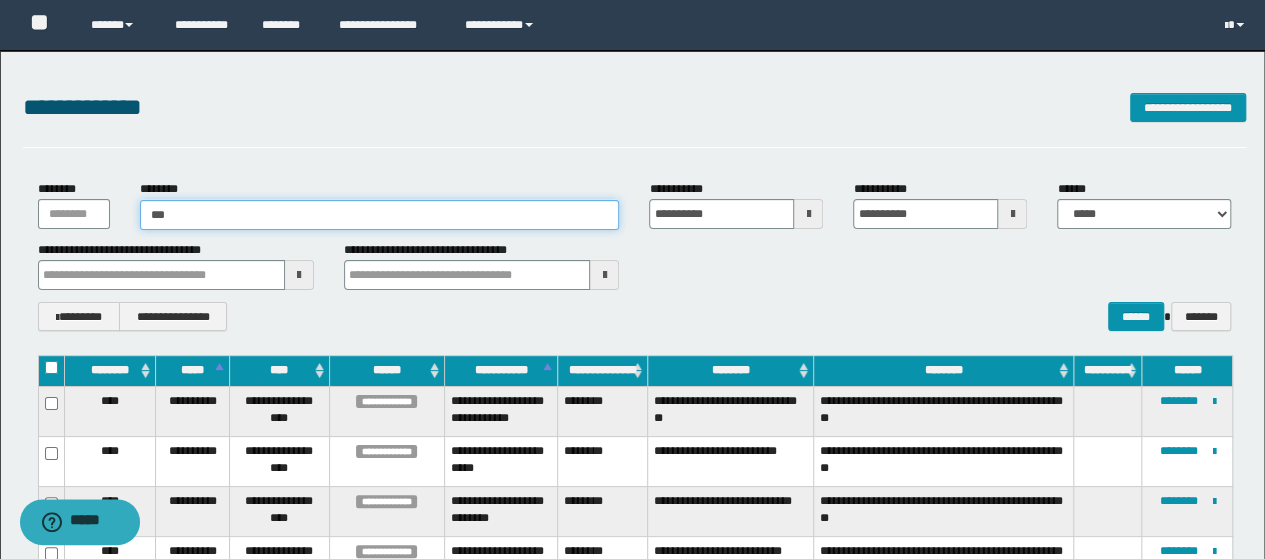 type on "***" 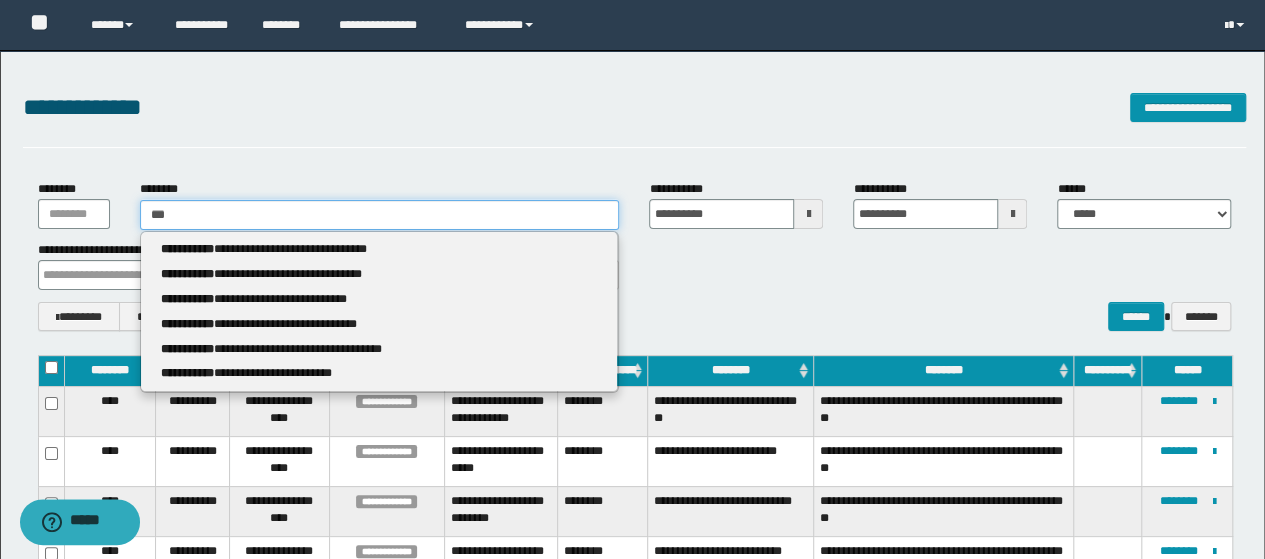 type 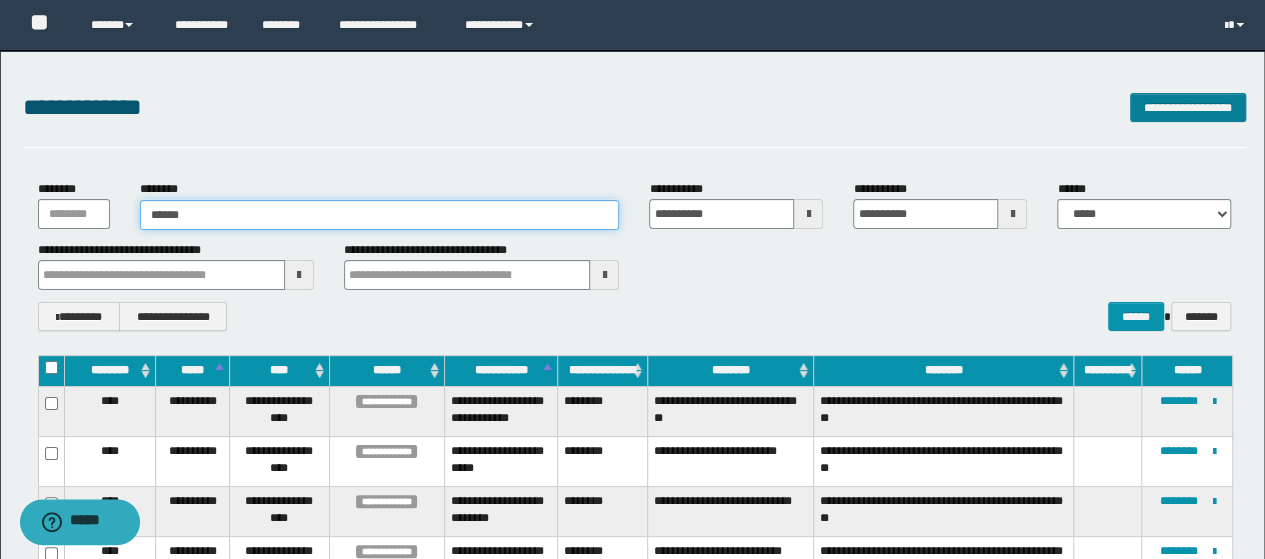 type on "******" 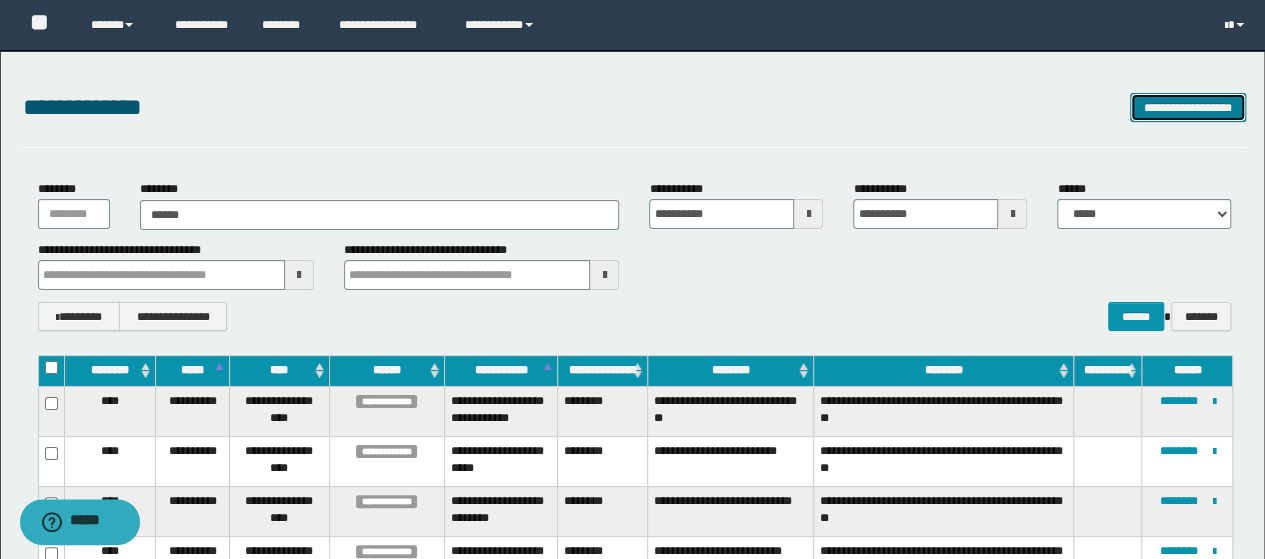 click on "**********" at bounding box center [1188, 107] 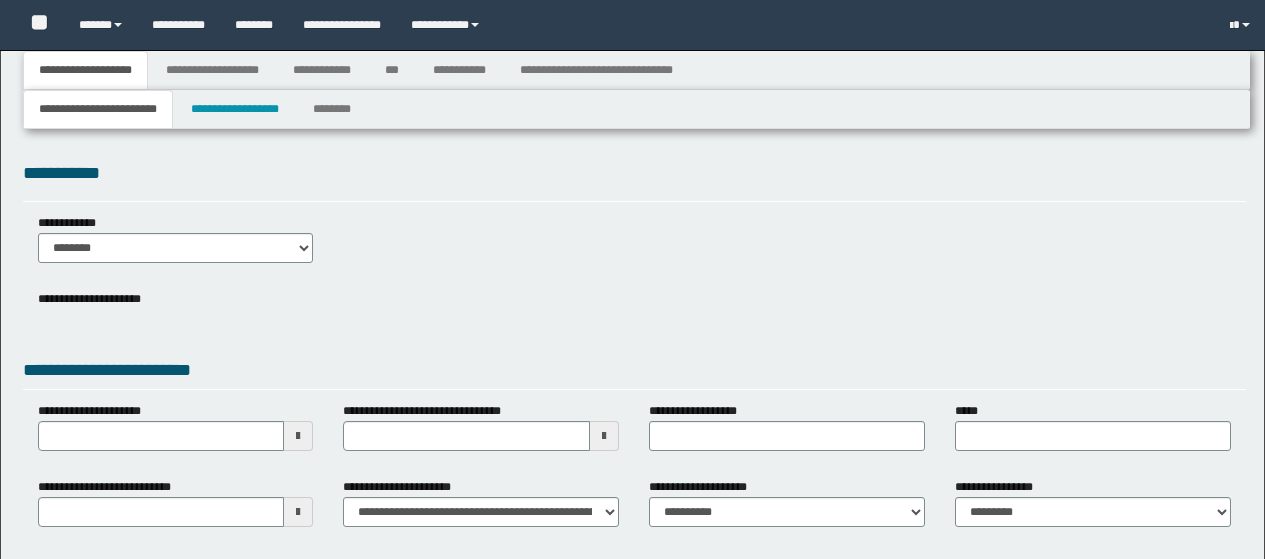 type 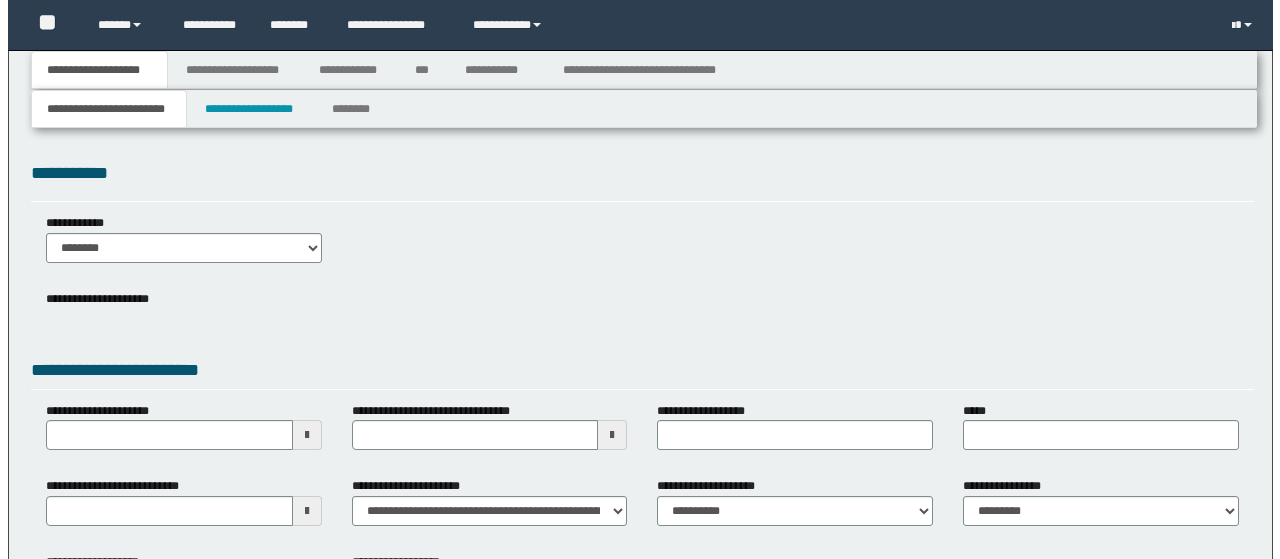 scroll, scrollTop: 0, scrollLeft: 0, axis: both 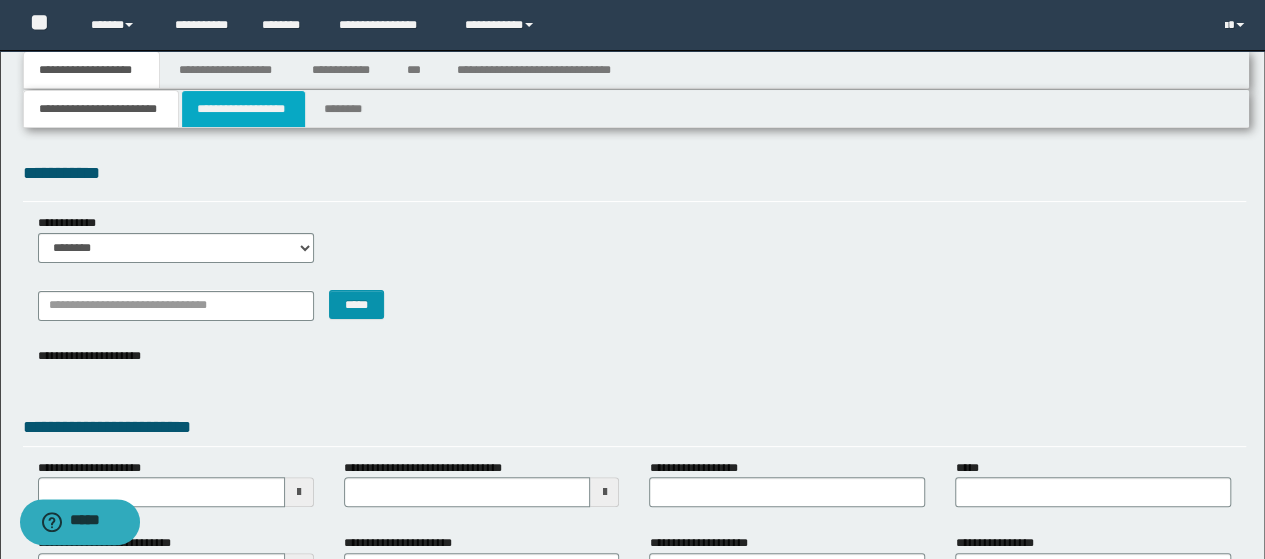 click on "**********" at bounding box center [243, 109] 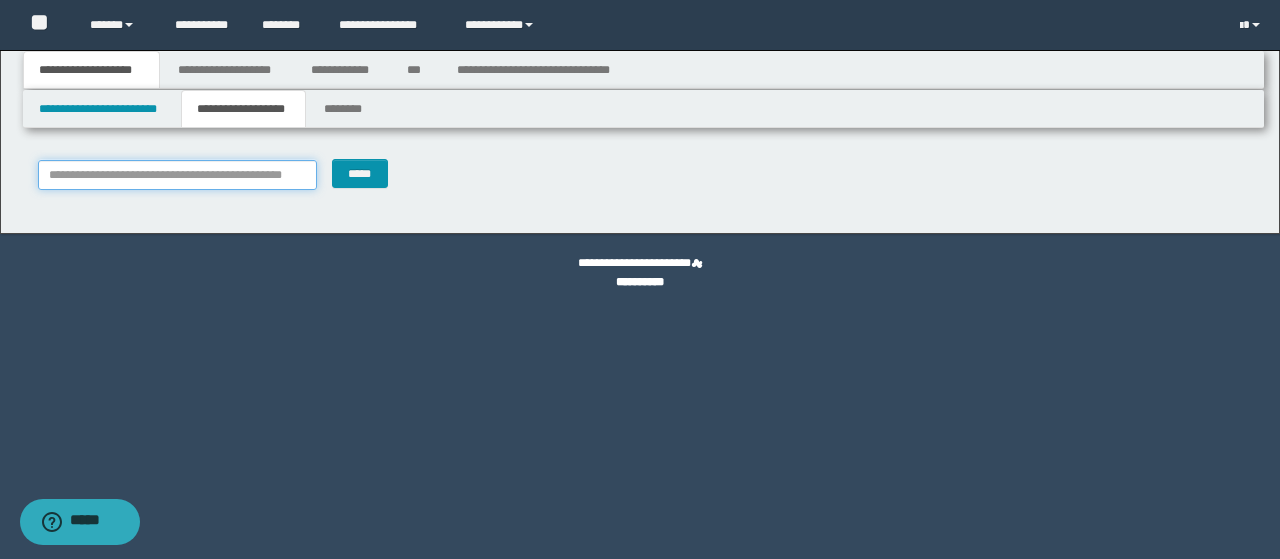 click on "**********" at bounding box center [178, 175] 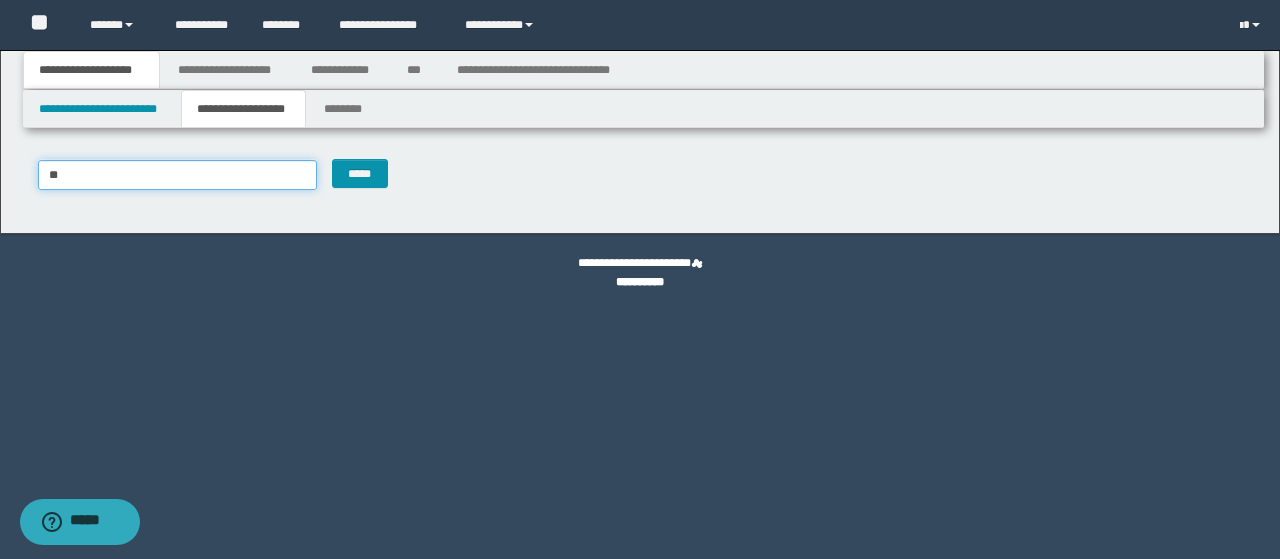 type on "***" 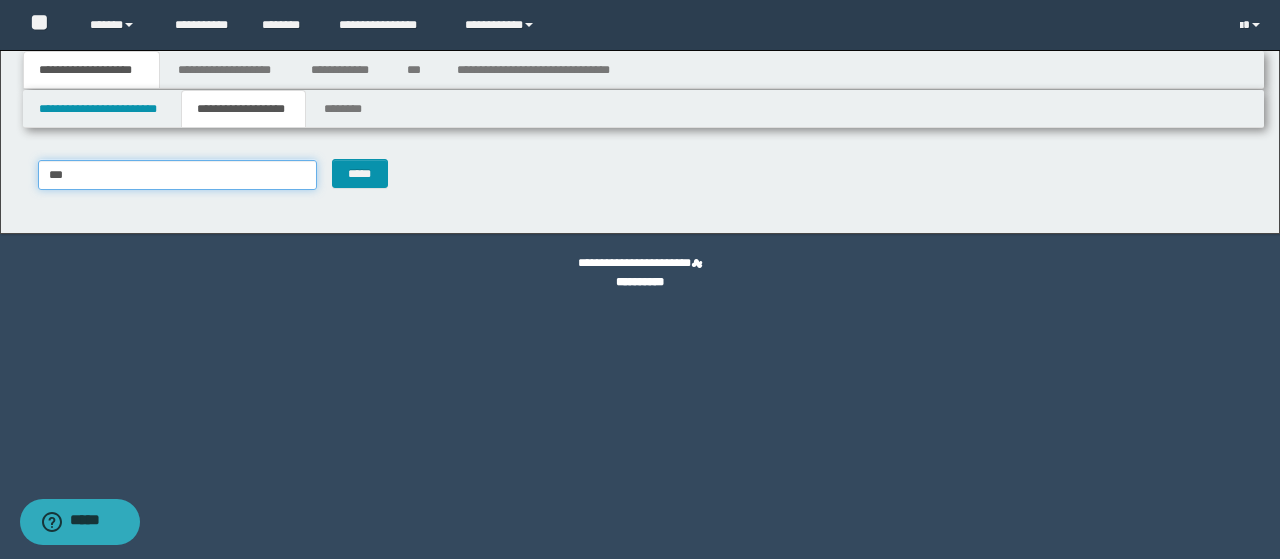 type on "***" 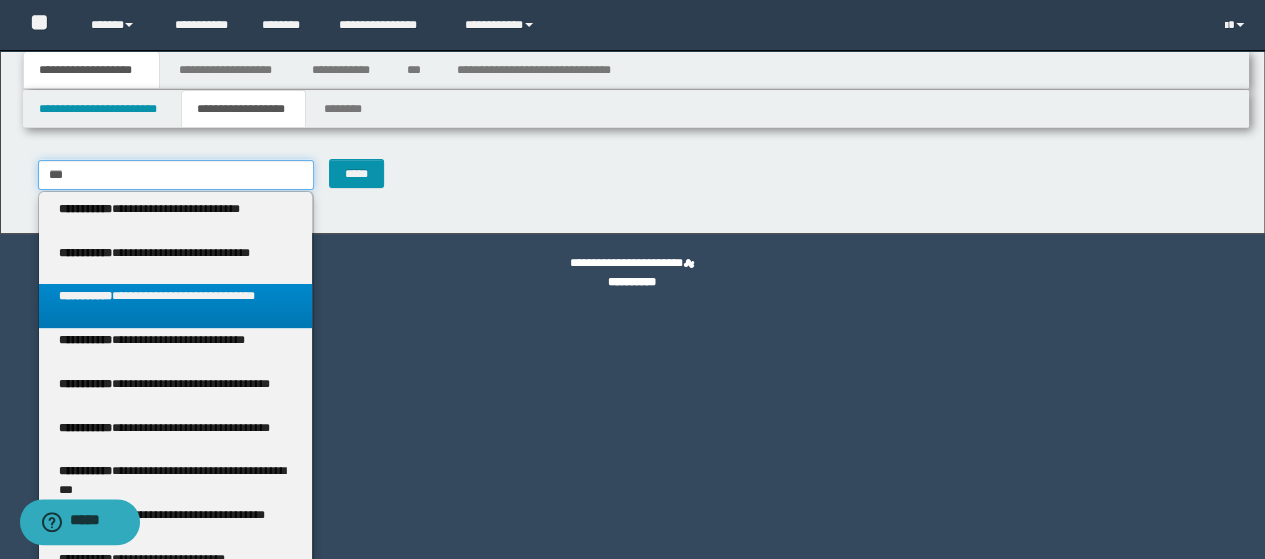 type 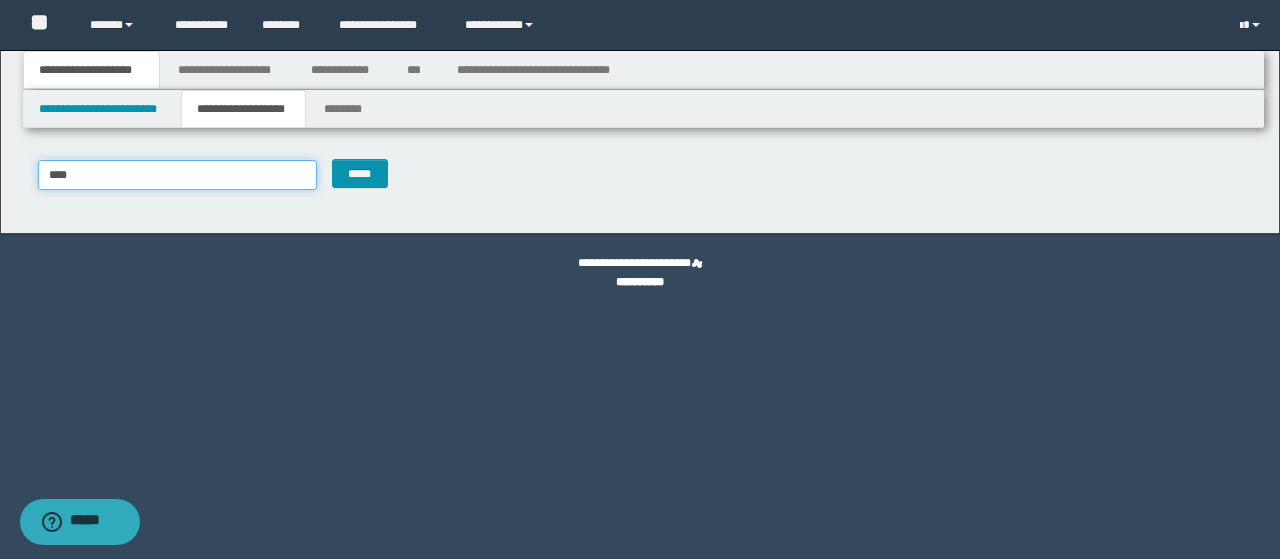 type on "***" 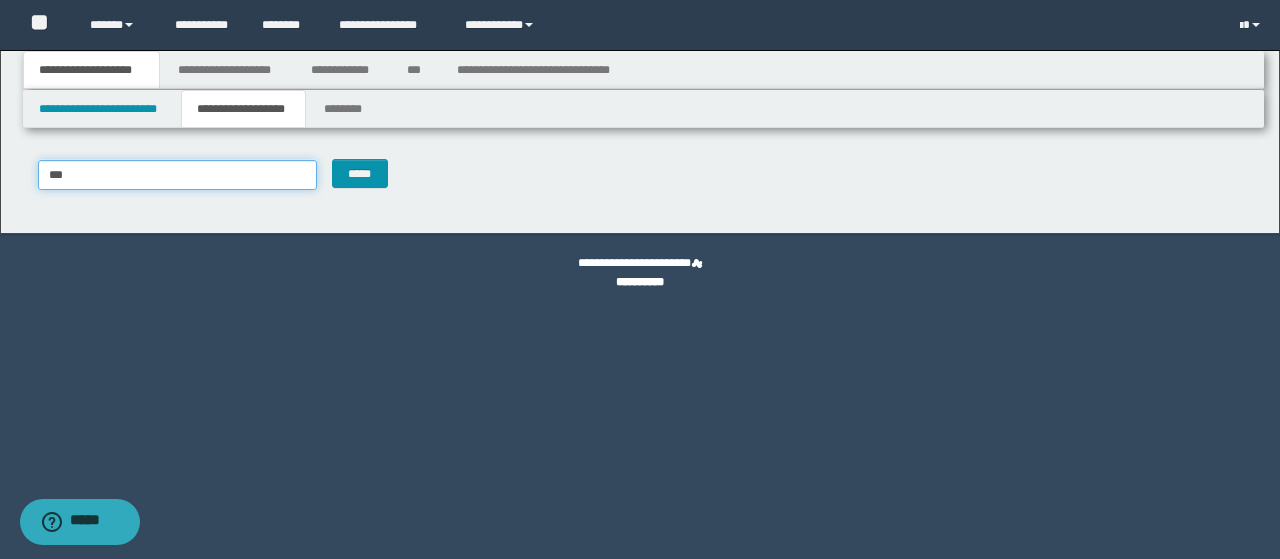 type on "***" 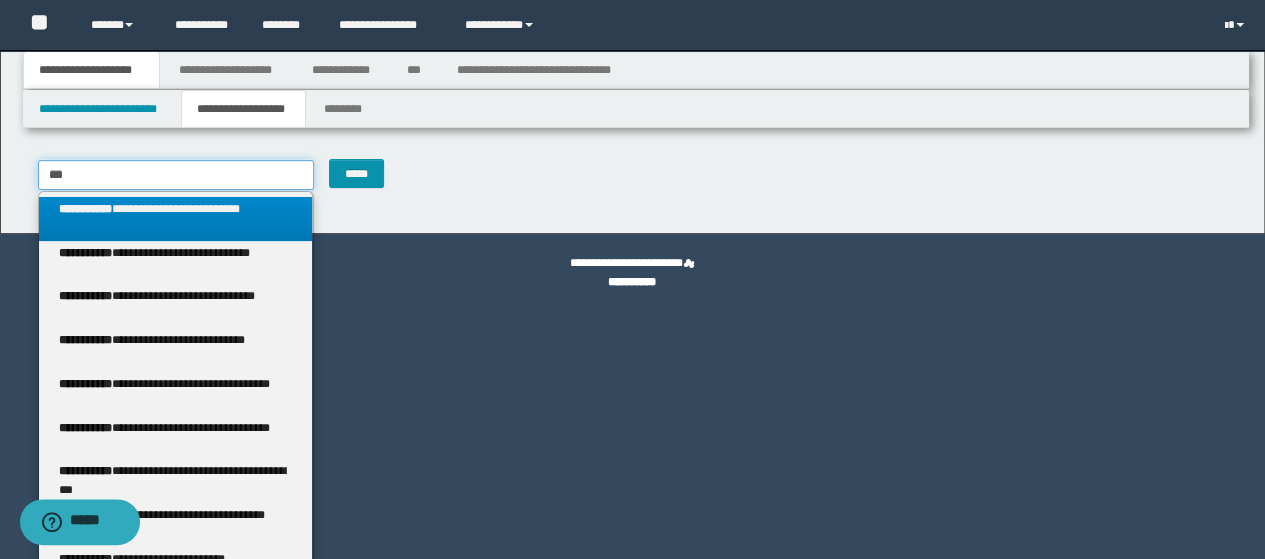 type 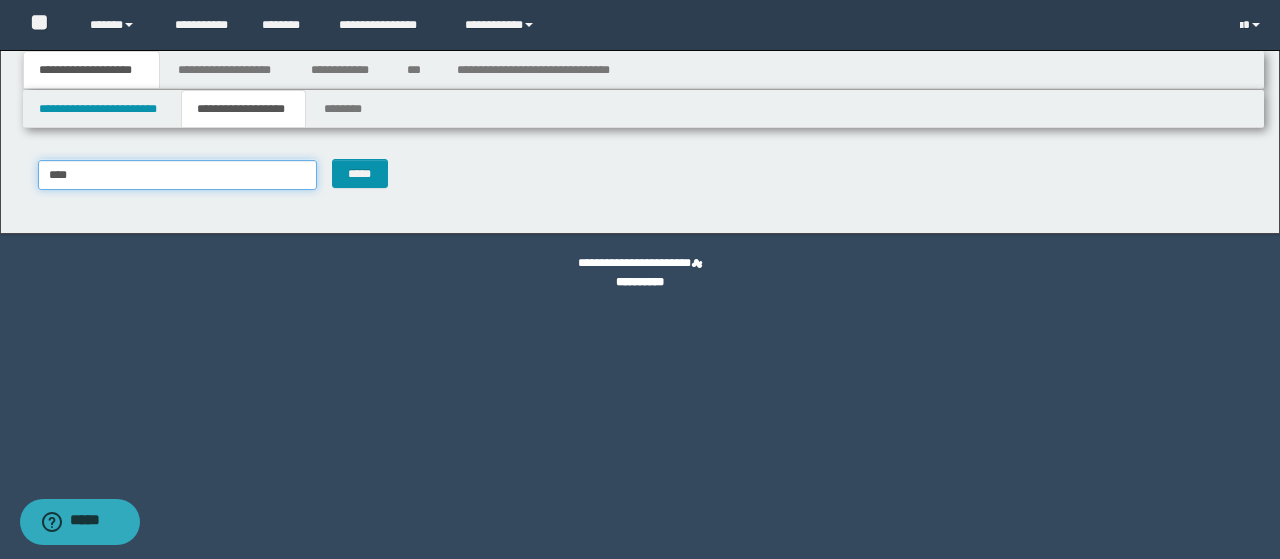 type on "***" 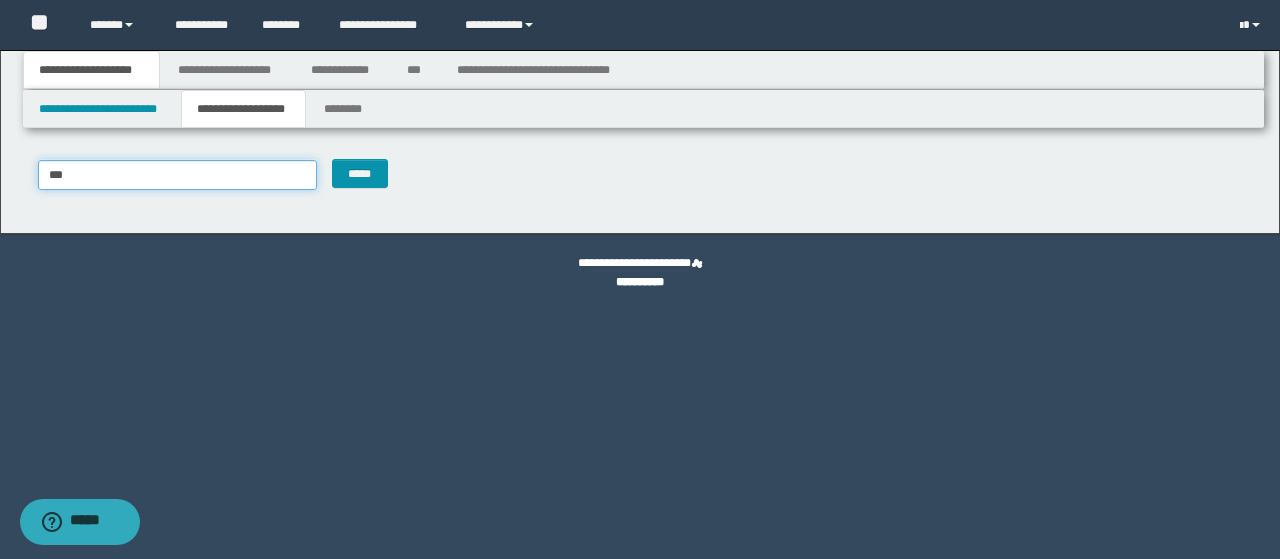 type on "***" 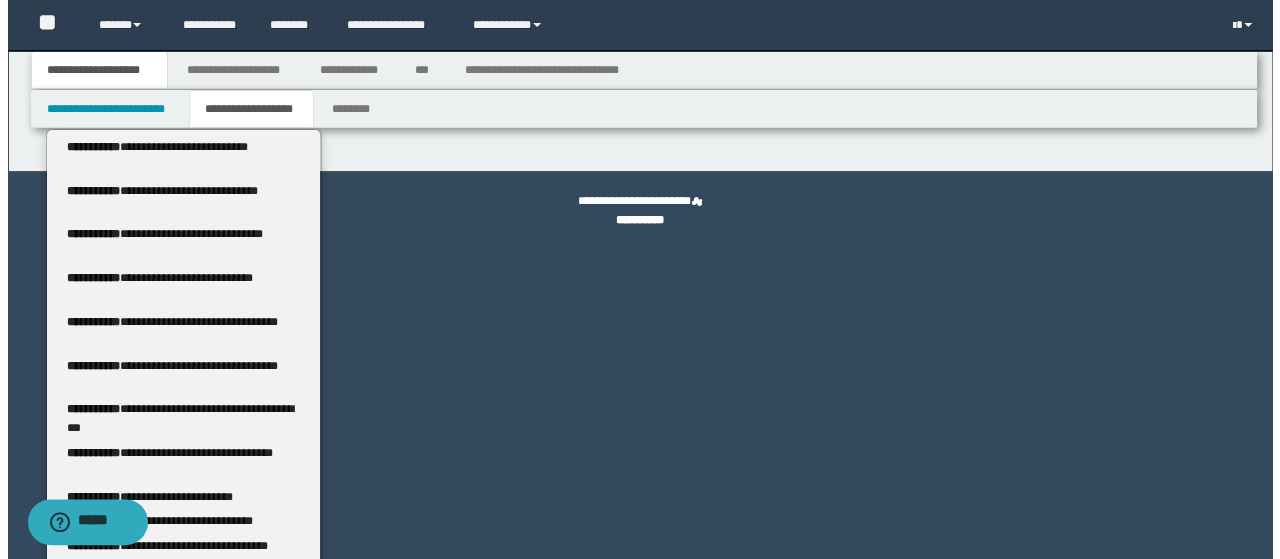 scroll, scrollTop: 0, scrollLeft: 0, axis: both 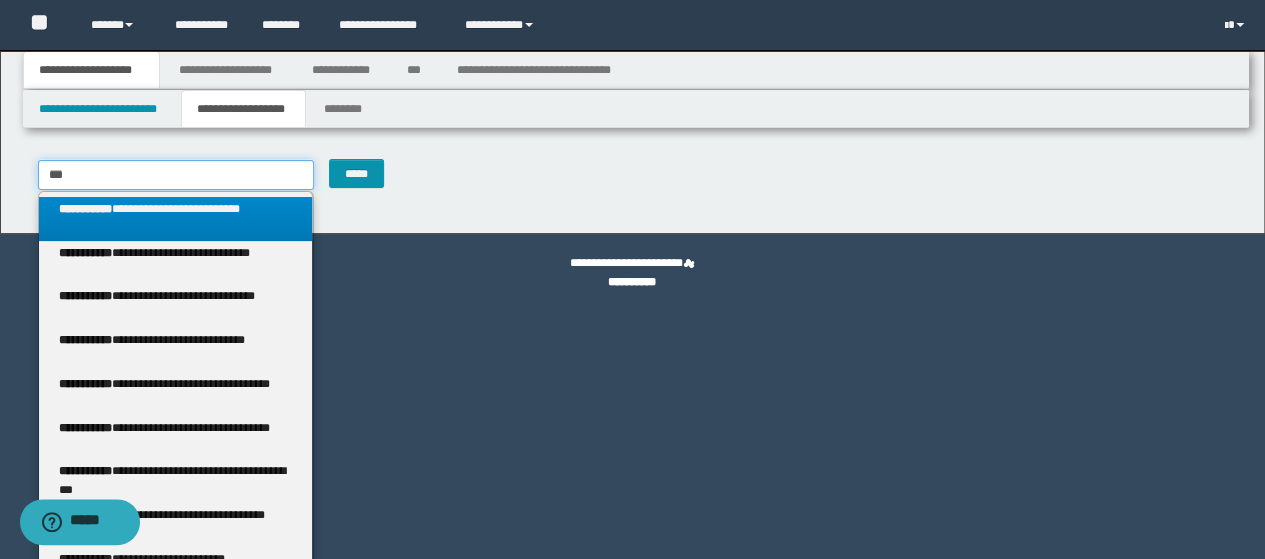 click on "***" at bounding box center [176, 175] 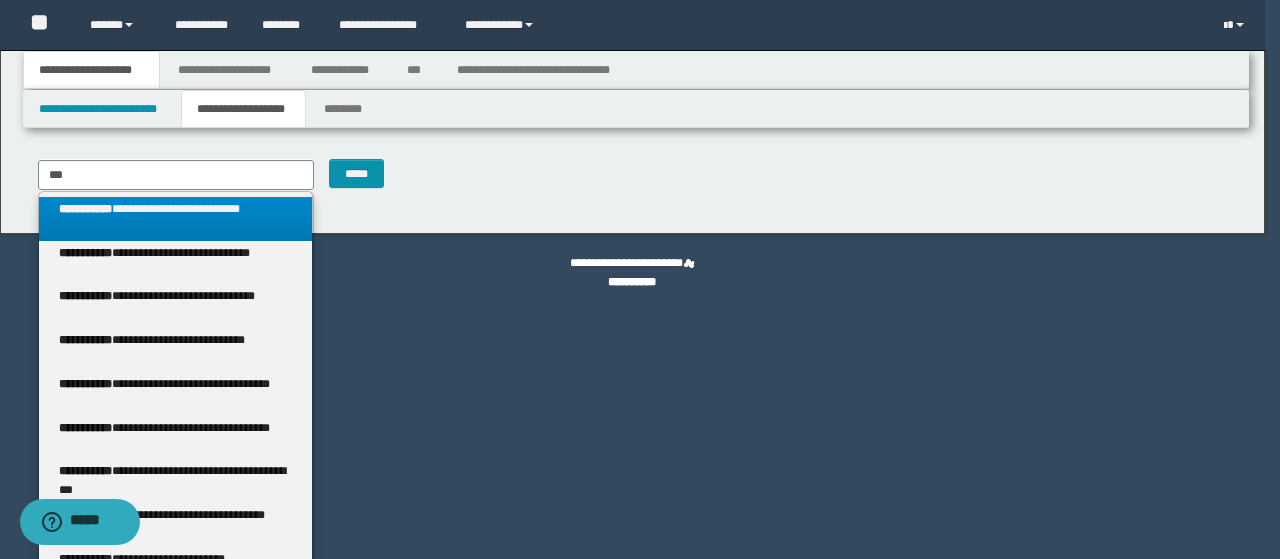 click on "**********" at bounding box center [243, 109] 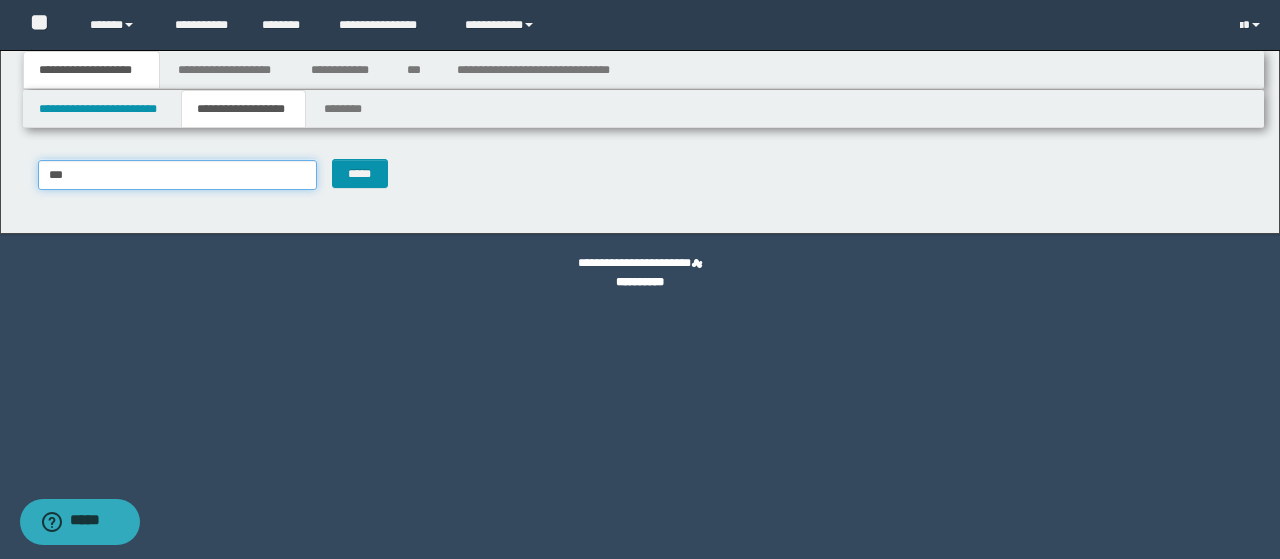 type on "***" 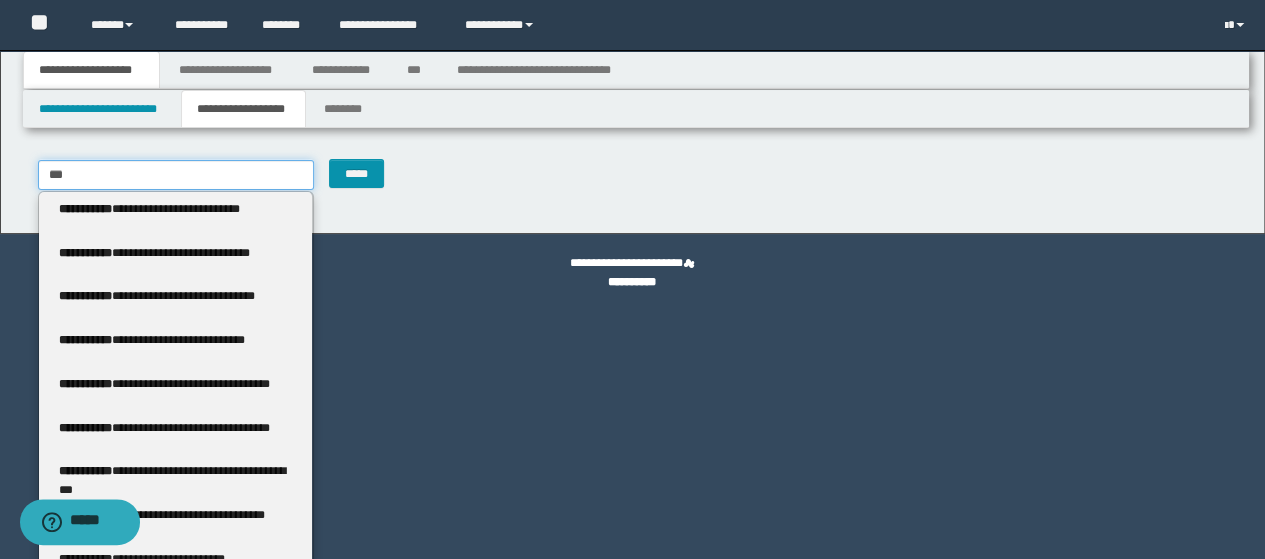 click on "***" at bounding box center [176, 175] 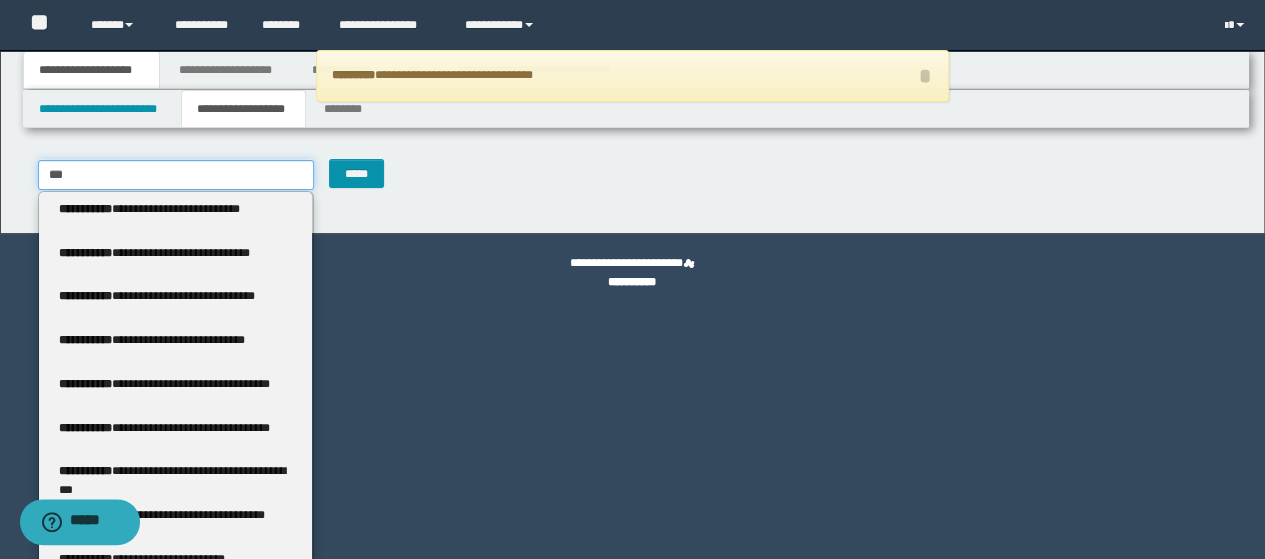 type 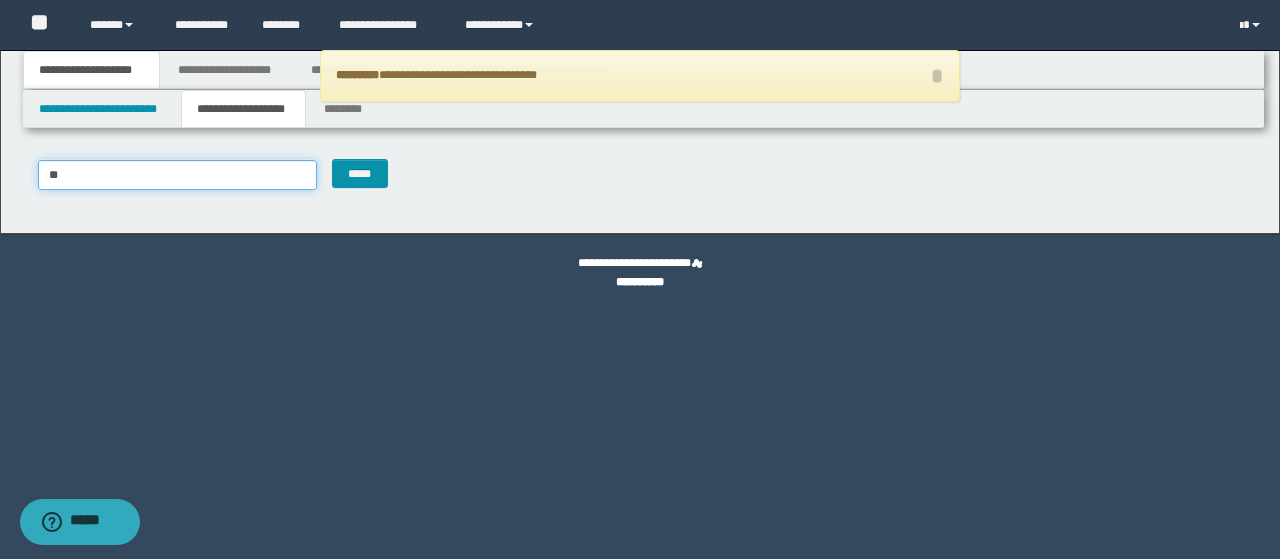 type on "*" 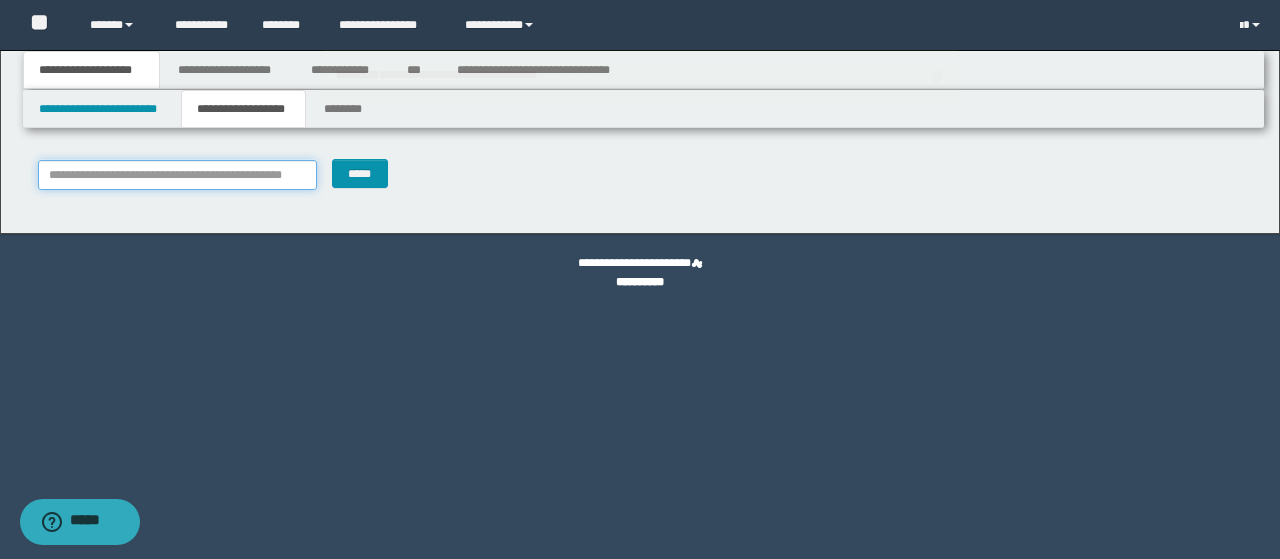 type 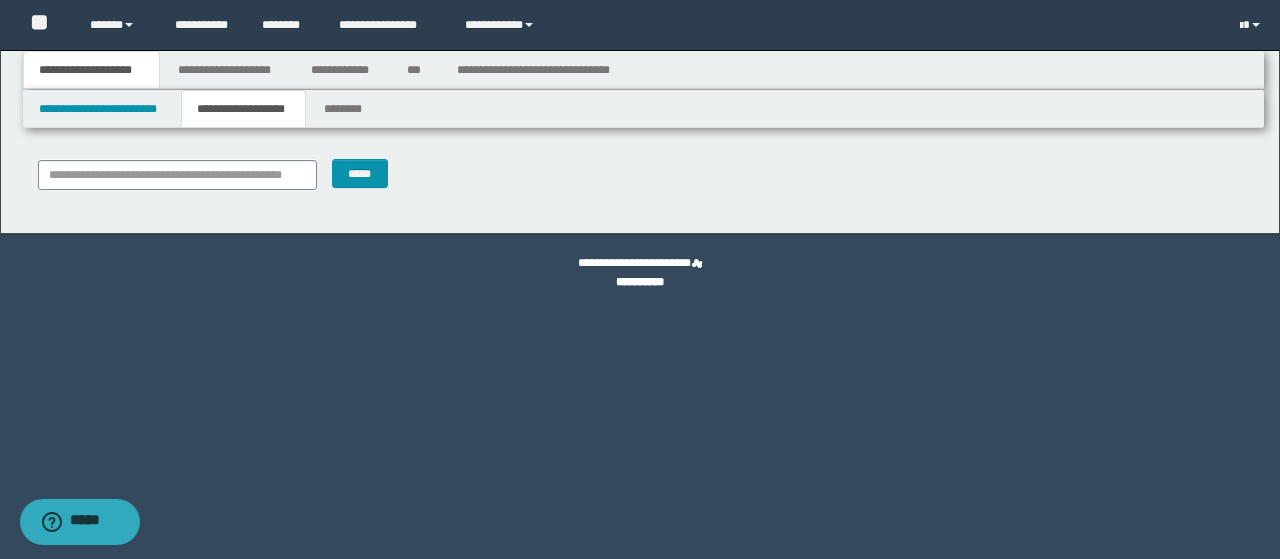 click on "*****" at bounding box center [642, 173] 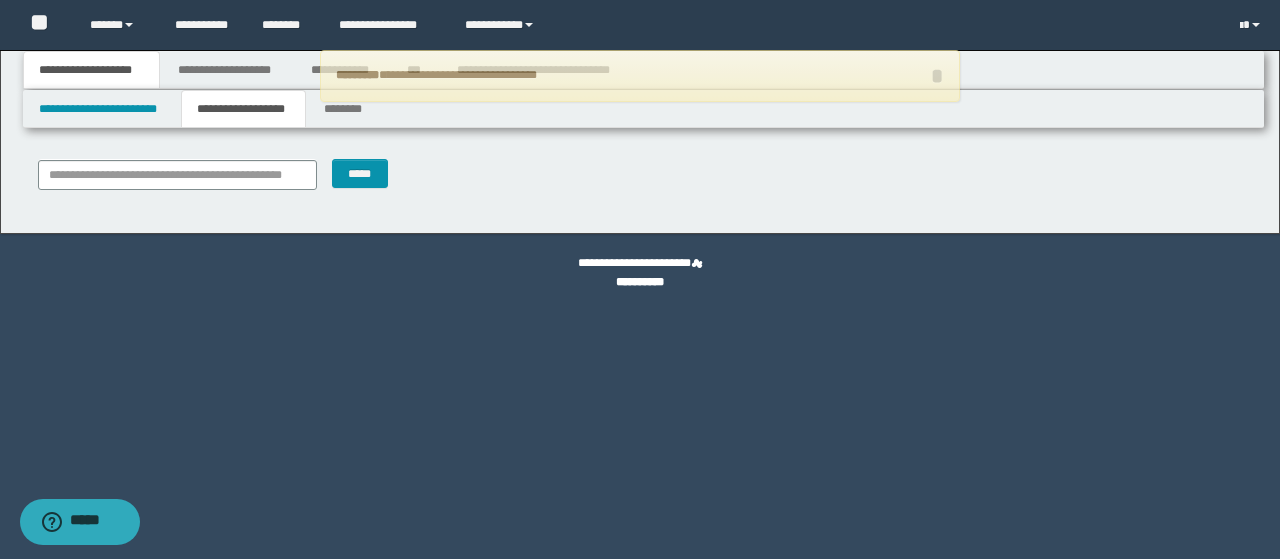 click on "**********" at bounding box center (640, 142) 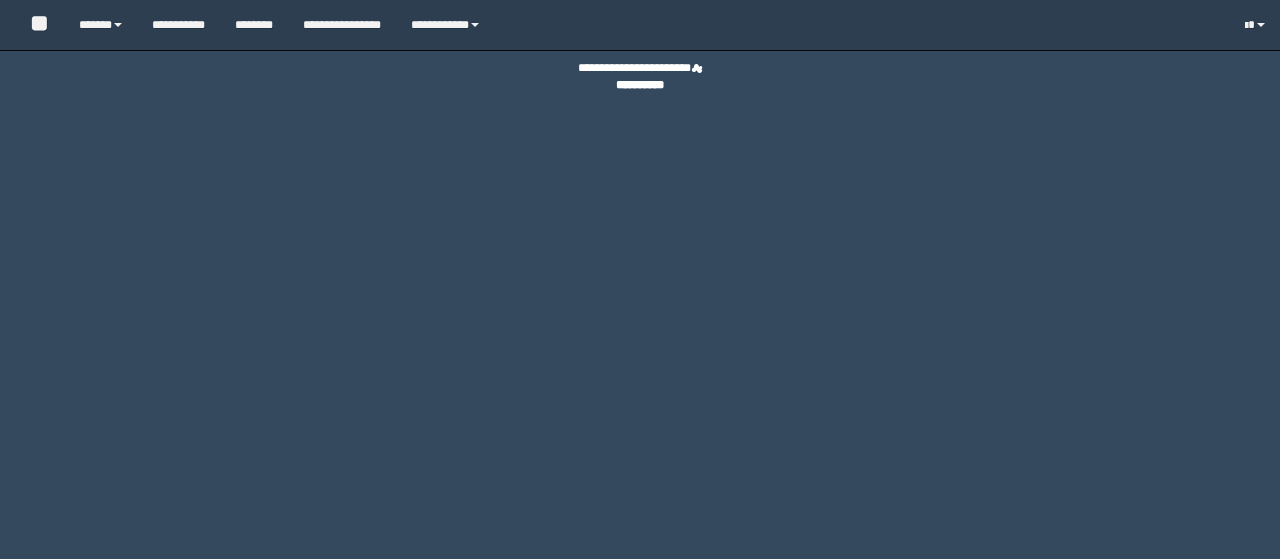 scroll, scrollTop: 0, scrollLeft: 0, axis: both 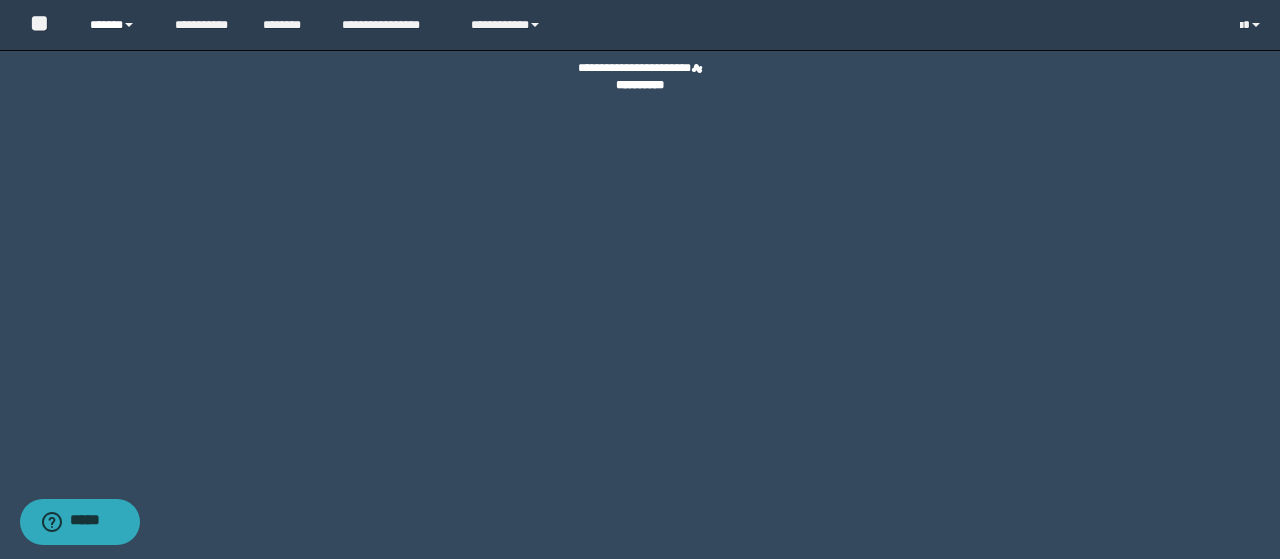 click on "******" at bounding box center [117, 25] 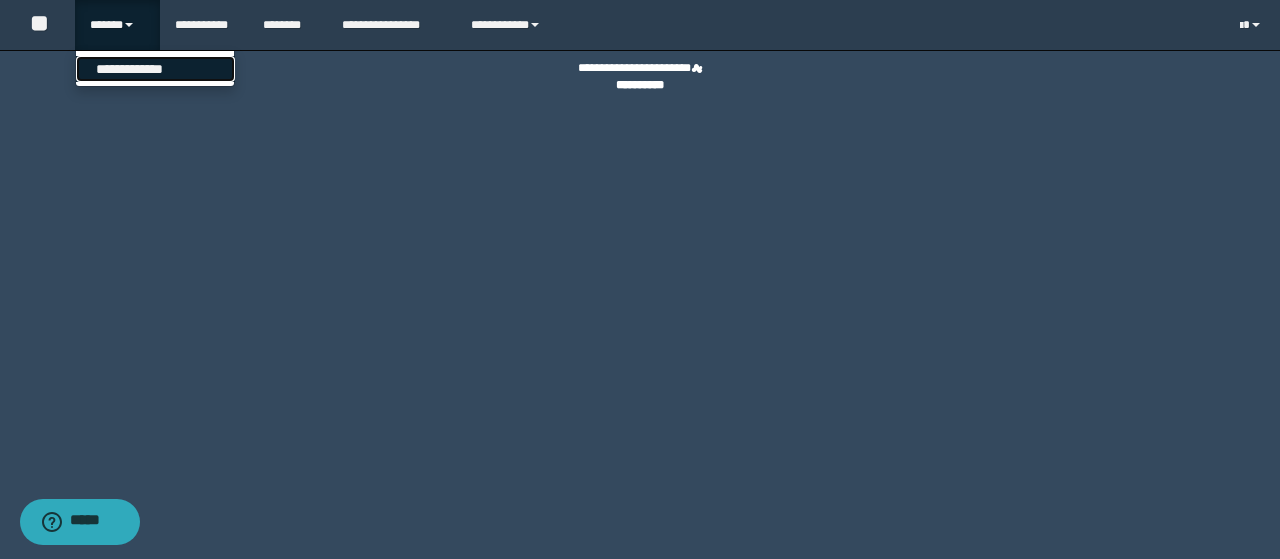 click on "**********" at bounding box center (155, 69) 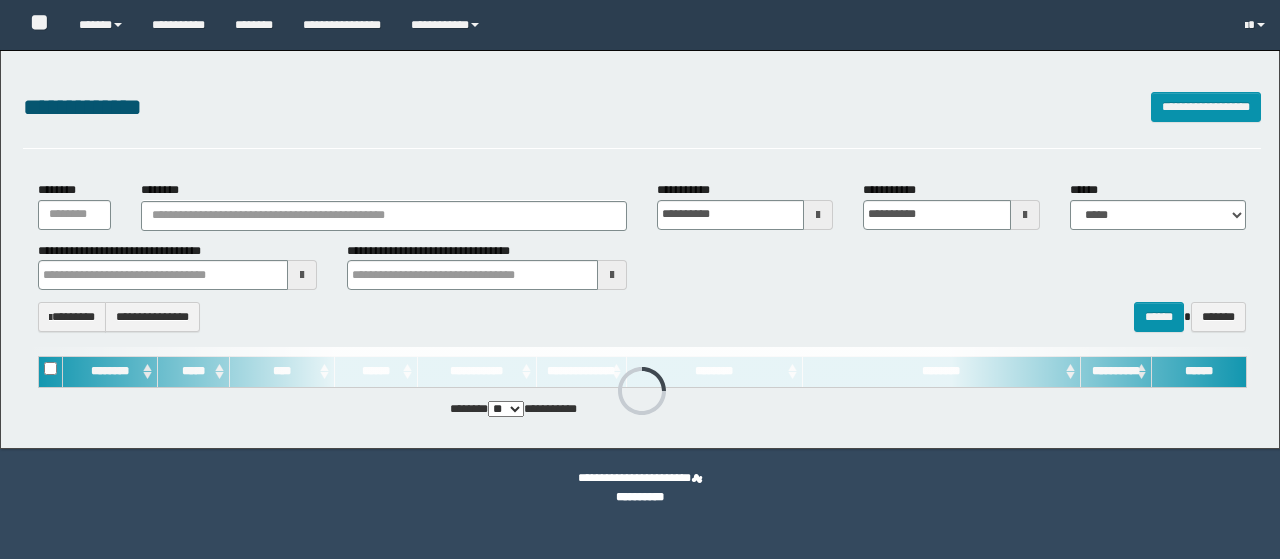 scroll, scrollTop: 0, scrollLeft: 0, axis: both 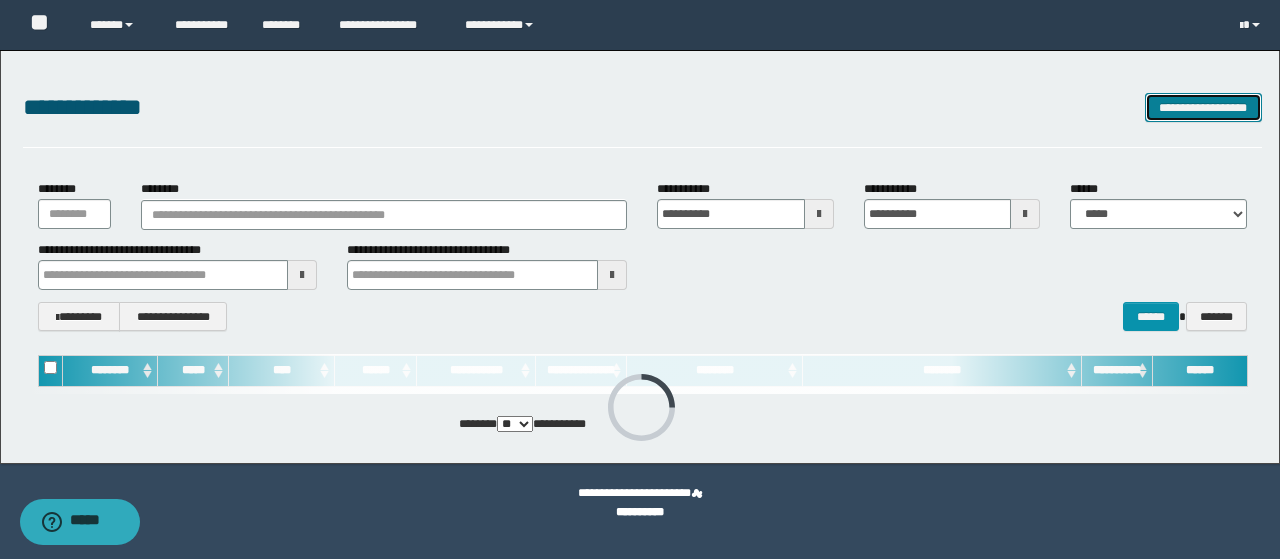 click on "**********" at bounding box center [1203, 107] 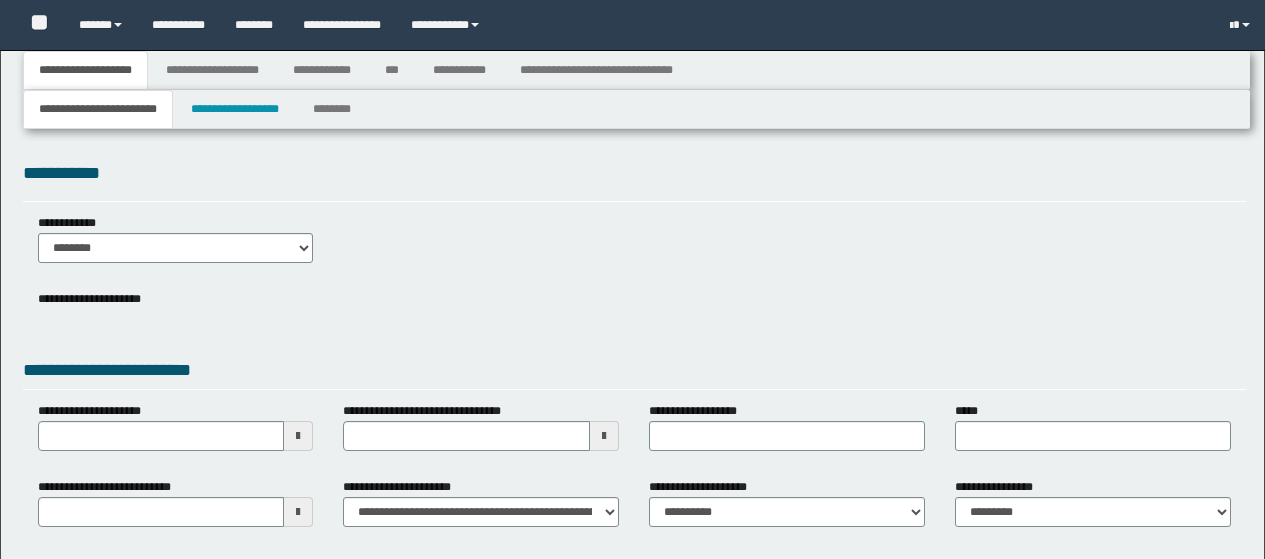 type 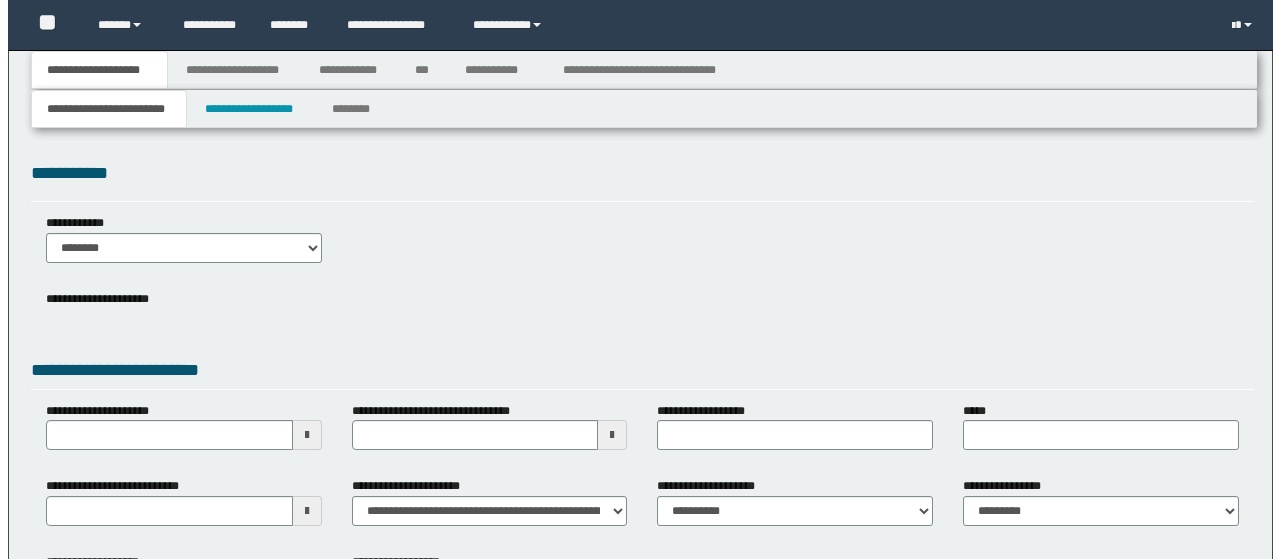 scroll, scrollTop: 0, scrollLeft: 0, axis: both 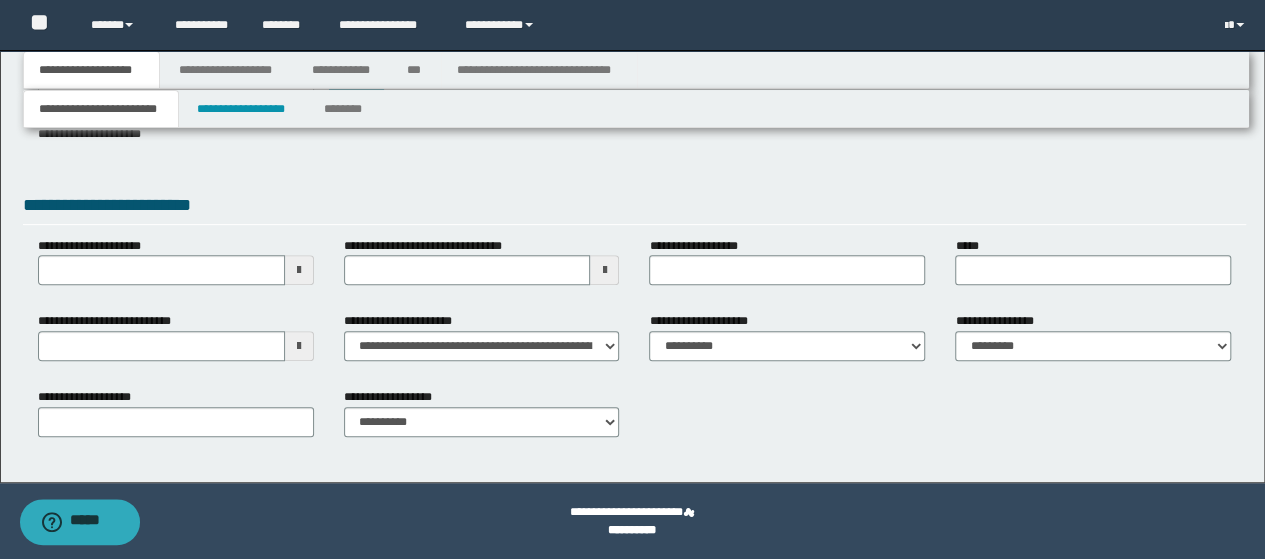 click on "**********" at bounding box center (539, 70) 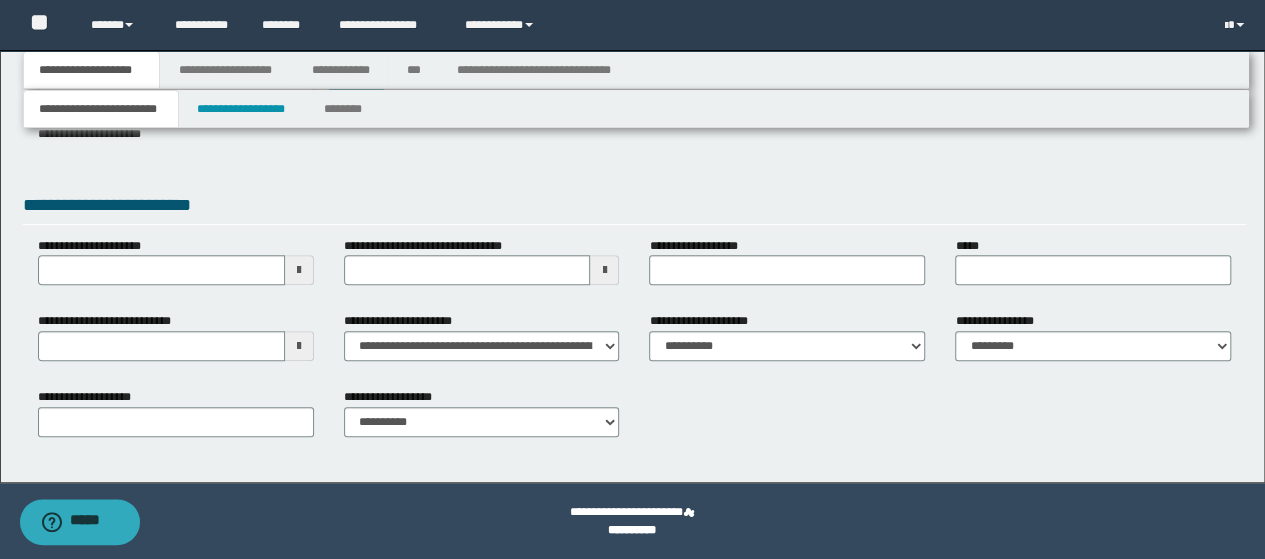 click on "**********" at bounding box center [342, 70] 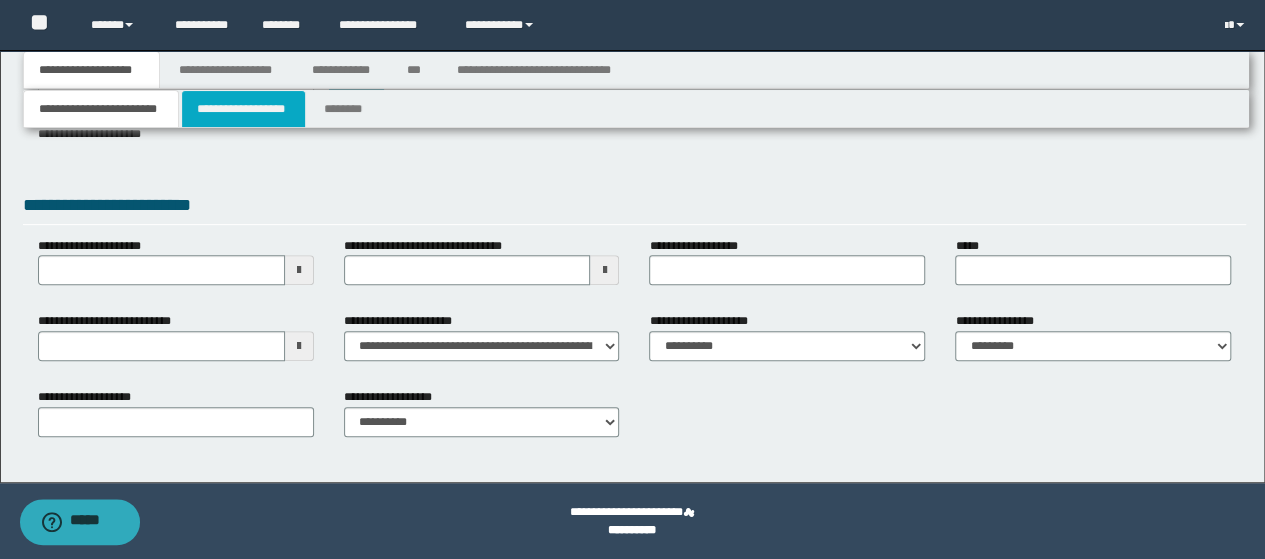 click on "**********" at bounding box center [243, 109] 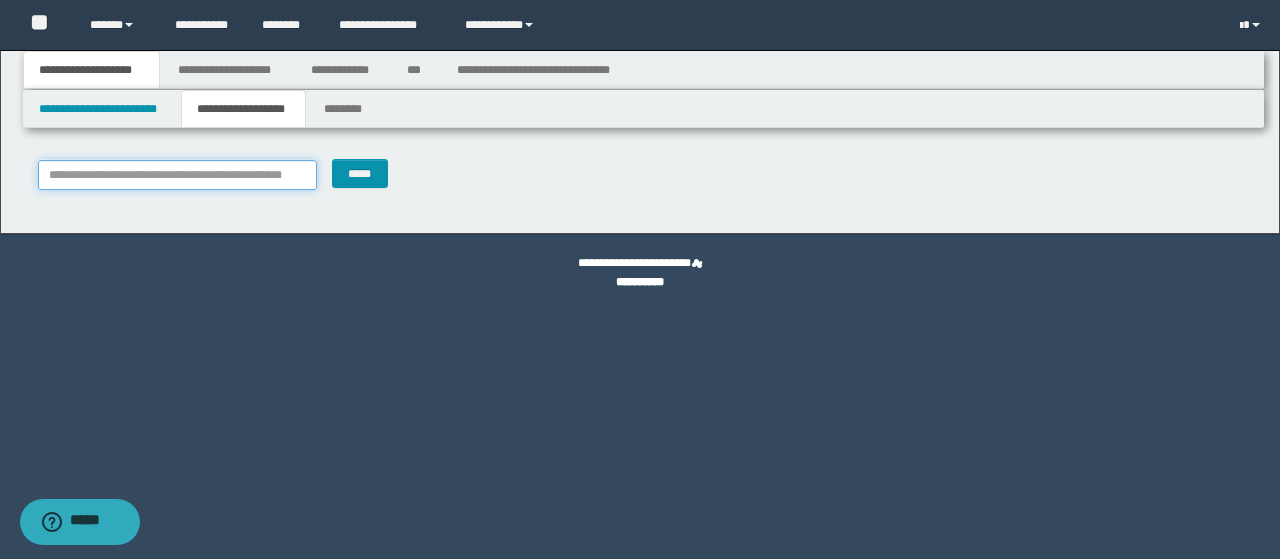 click on "**********" at bounding box center [178, 175] 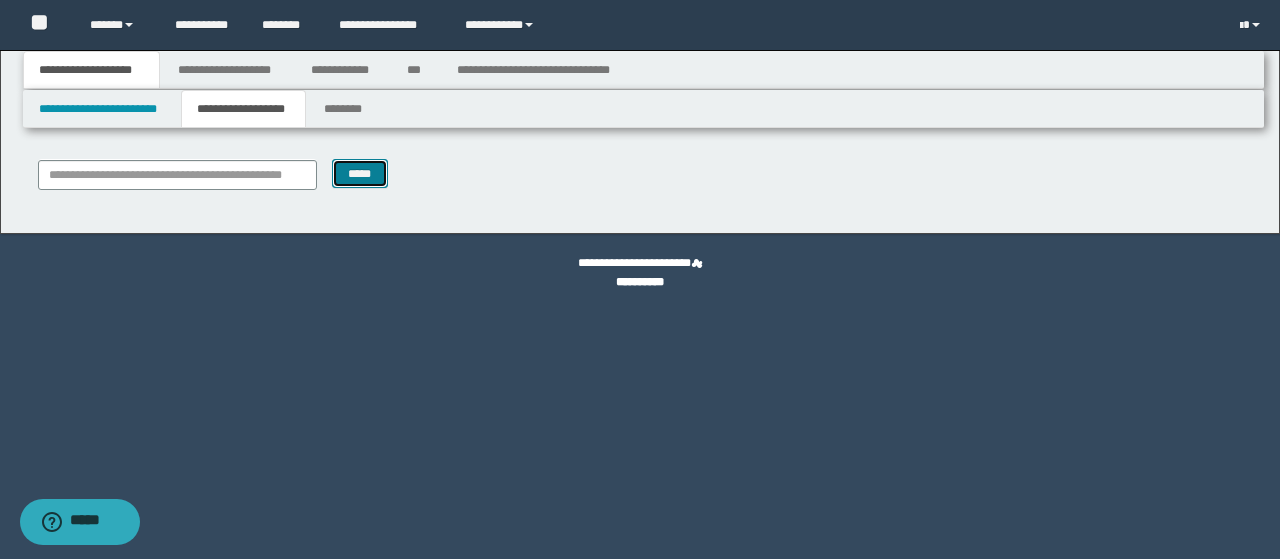 click on "*****" at bounding box center (359, 173) 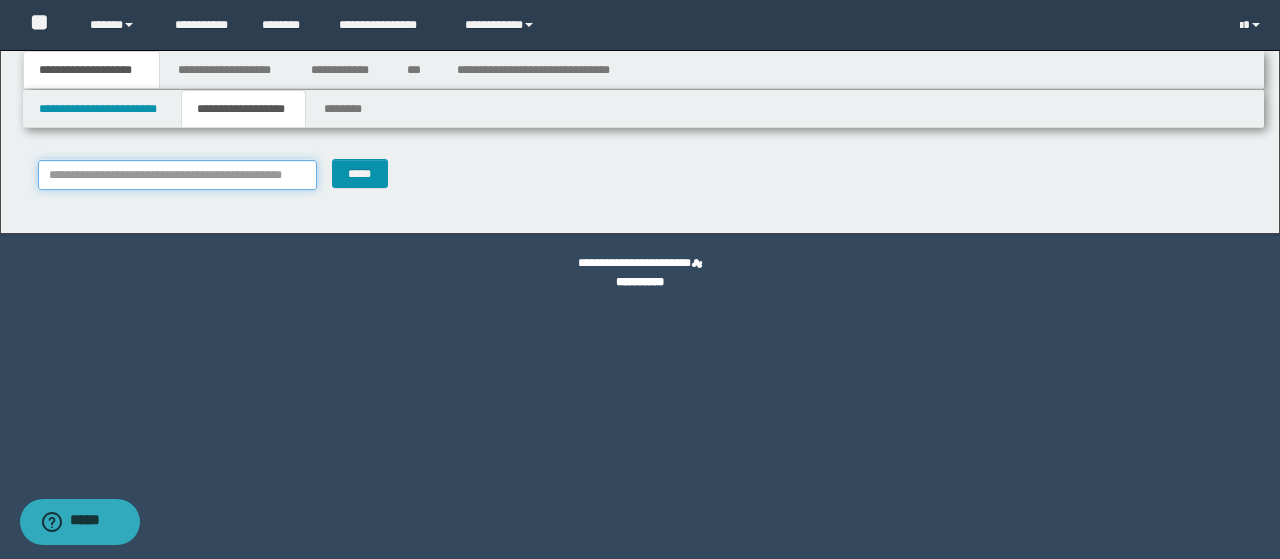 click on "**********" at bounding box center [178, 175] 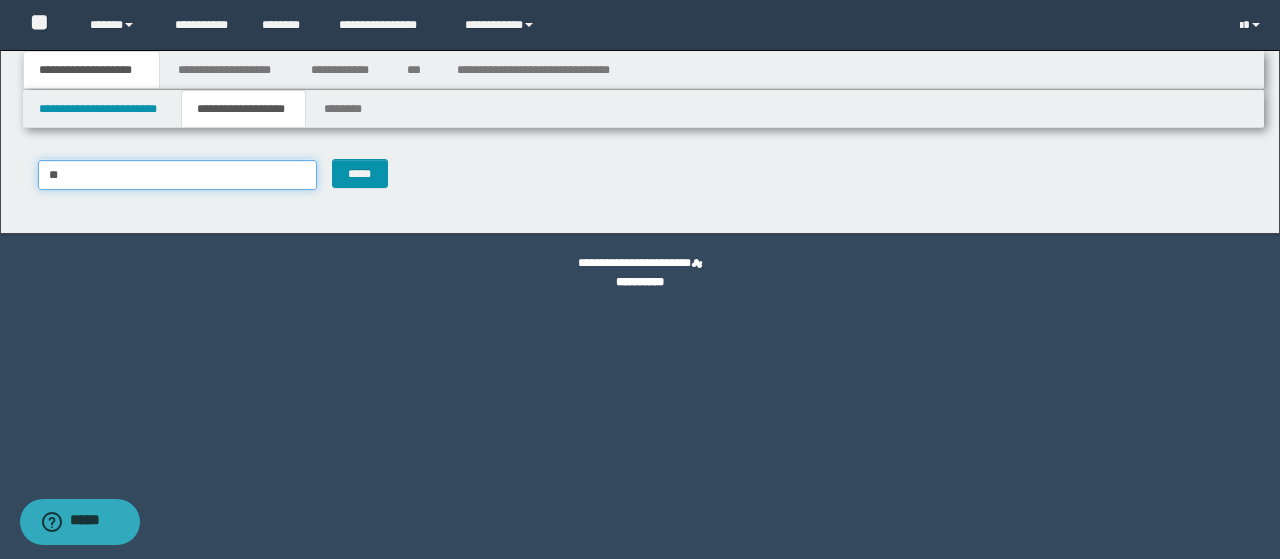 type on "***" 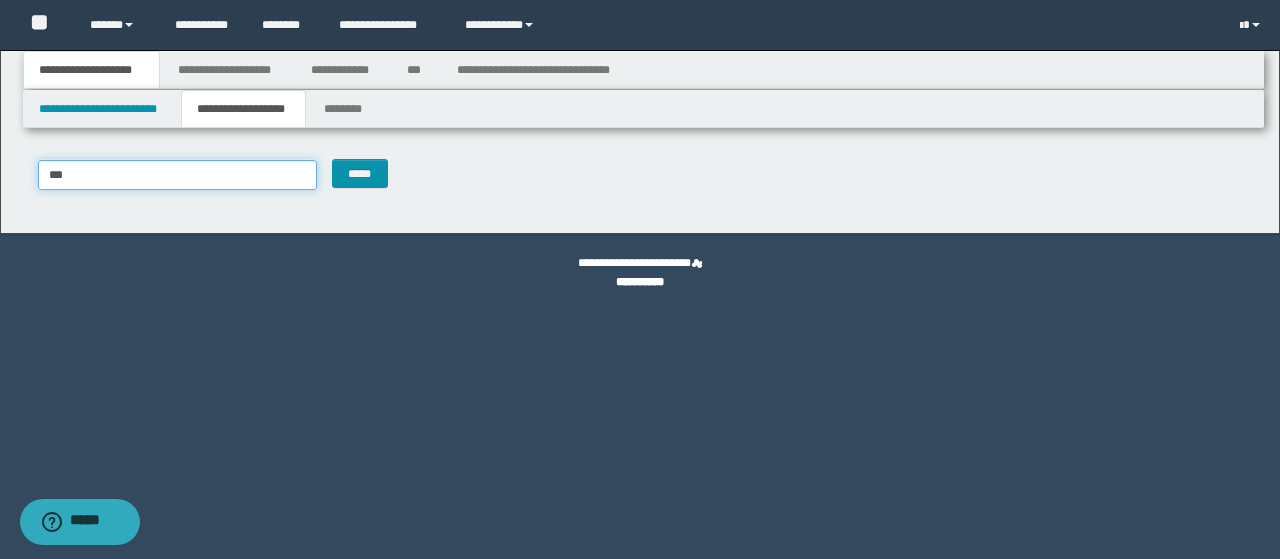 type on "***" 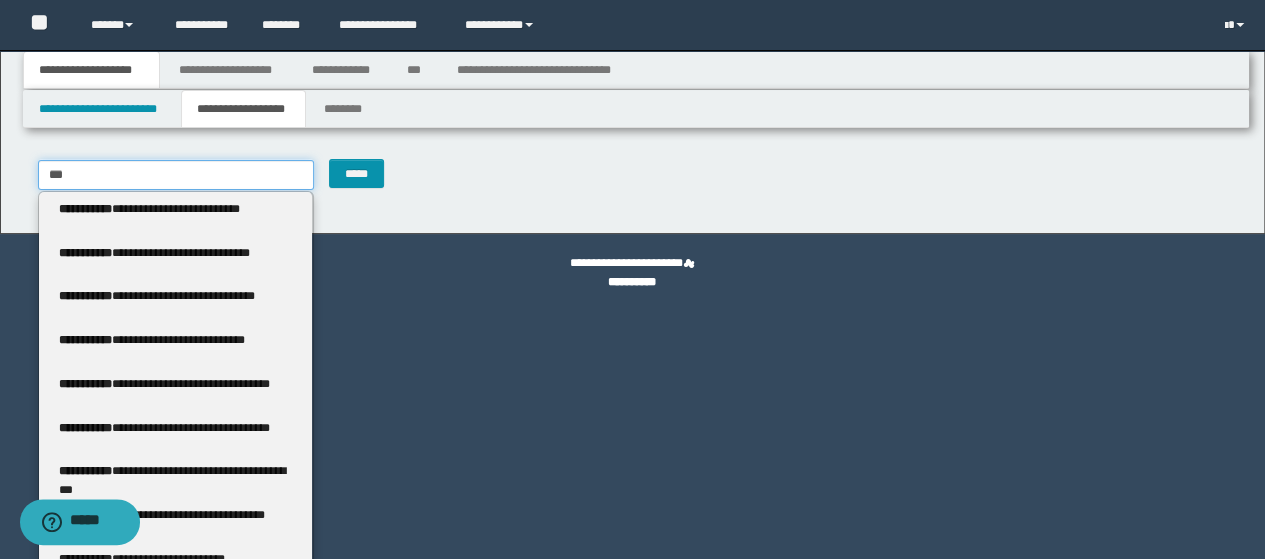 type 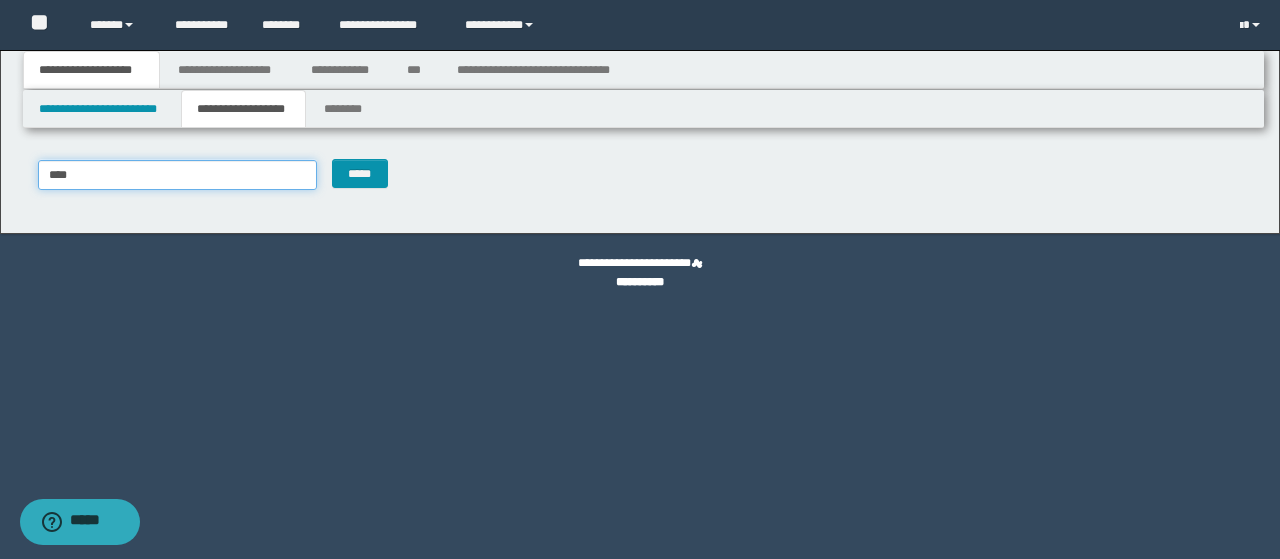 type on "****" 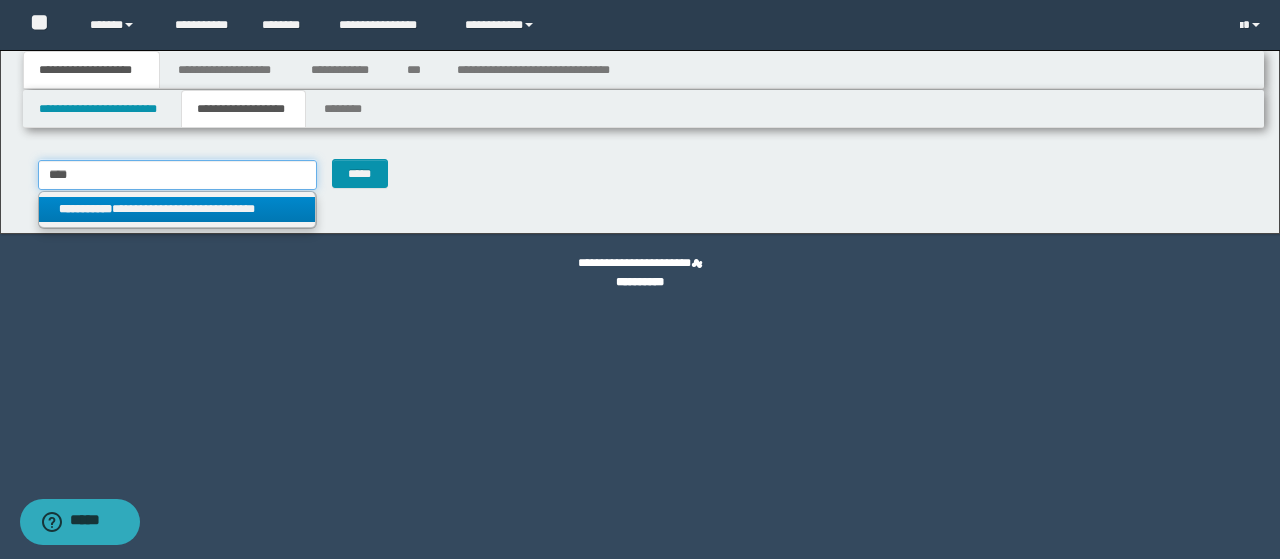 type on "****" 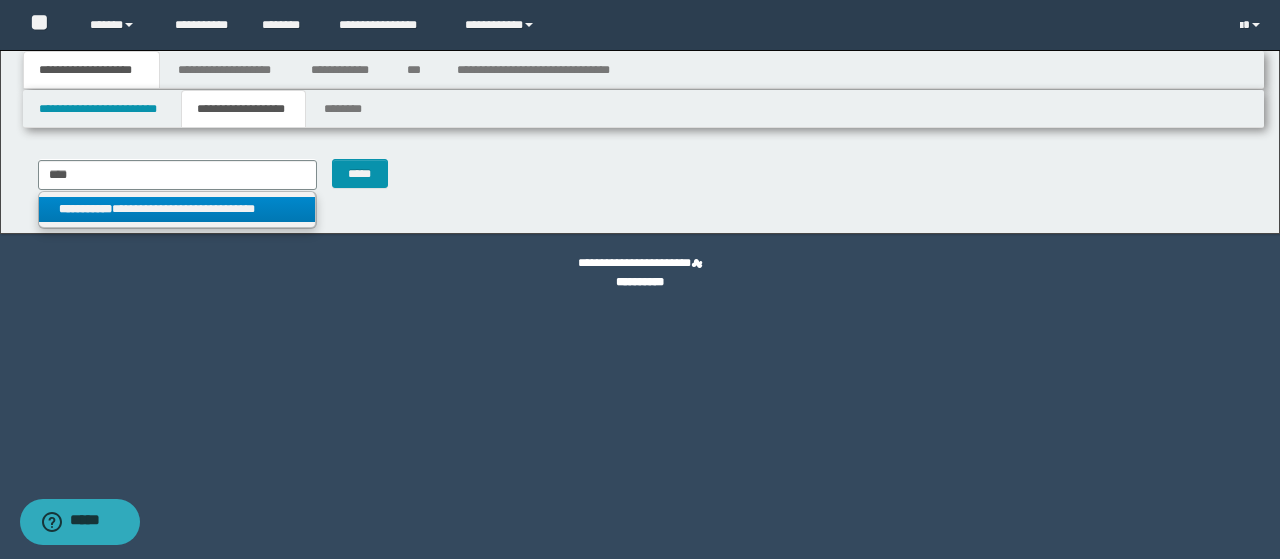 click on "**********" at bounding box center [178, 210] 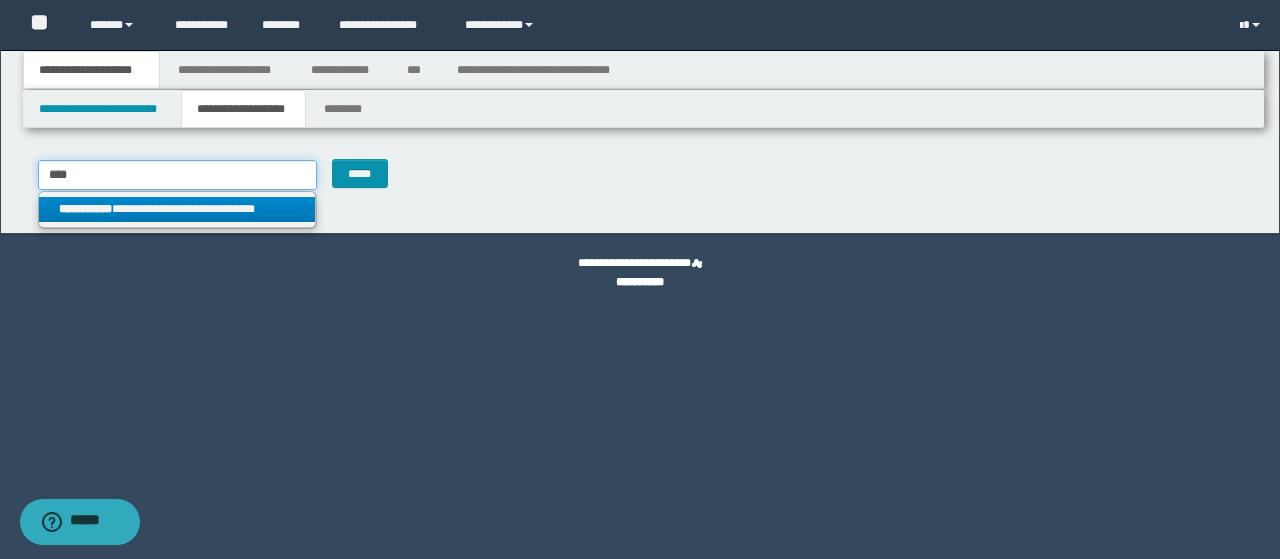 type 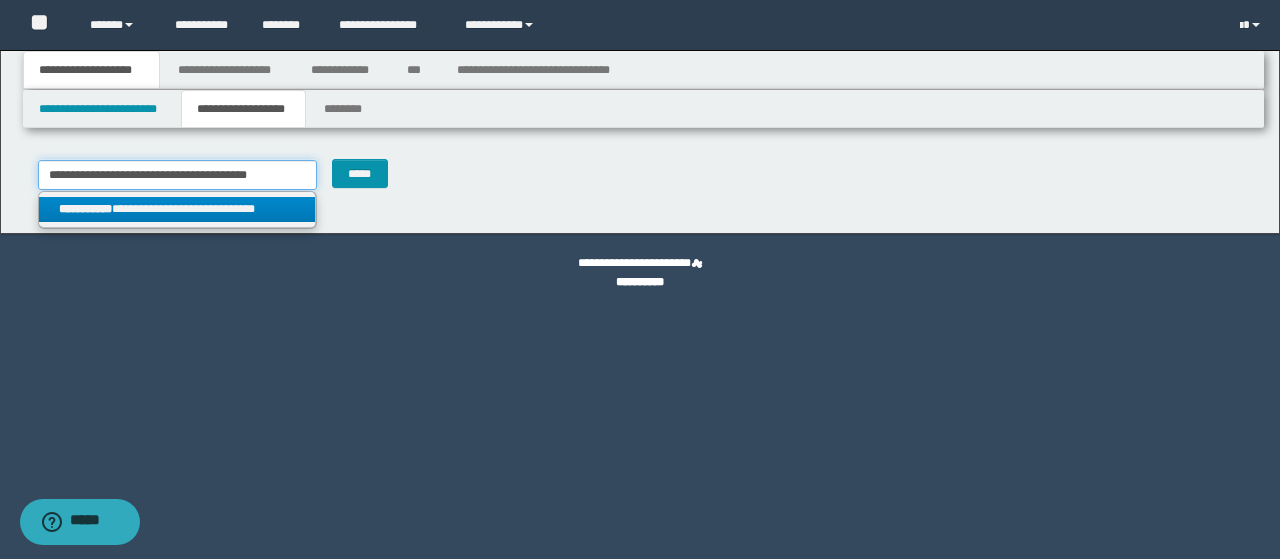 type on "********" 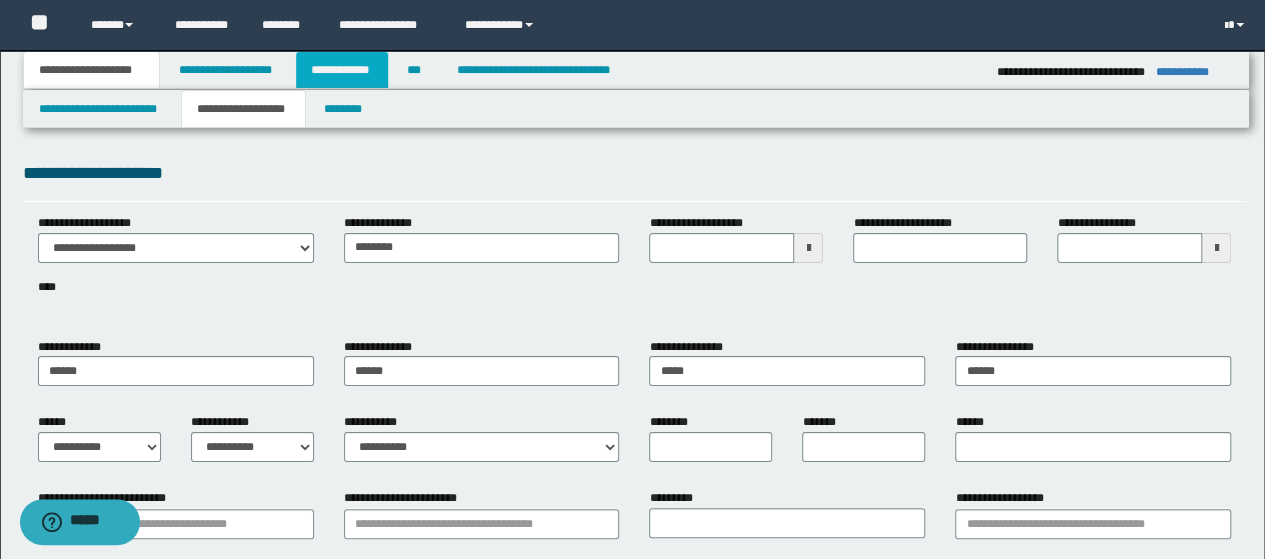 click on "**********" at bounding box center (342, 70) 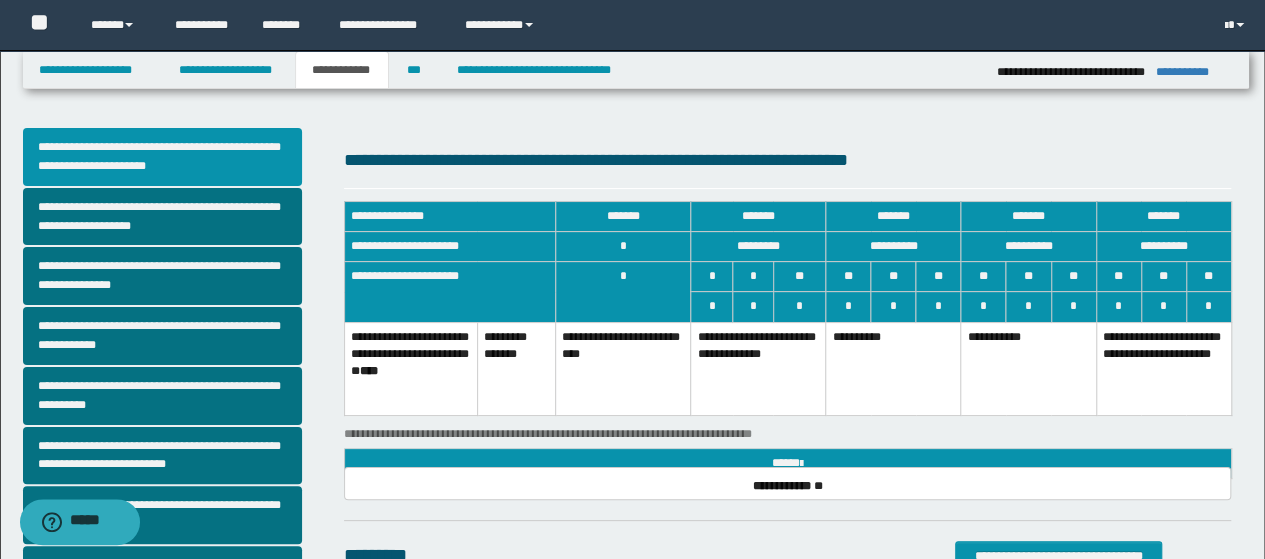 click on "**********" at bounding box center (162, 157) 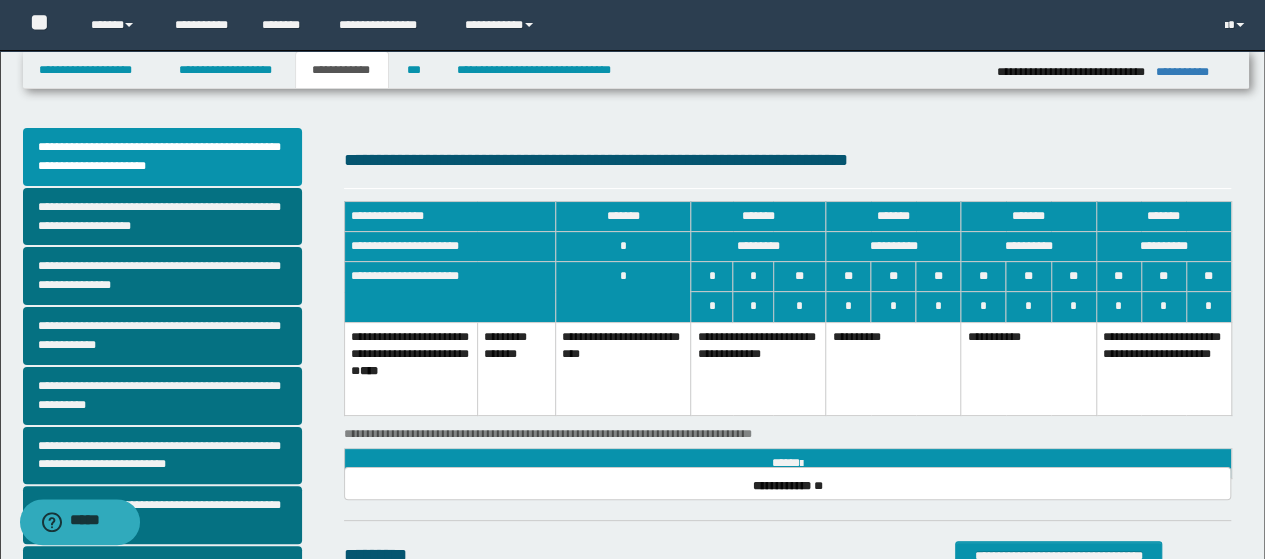 click on "**********" at bounding box center (1163, 369) 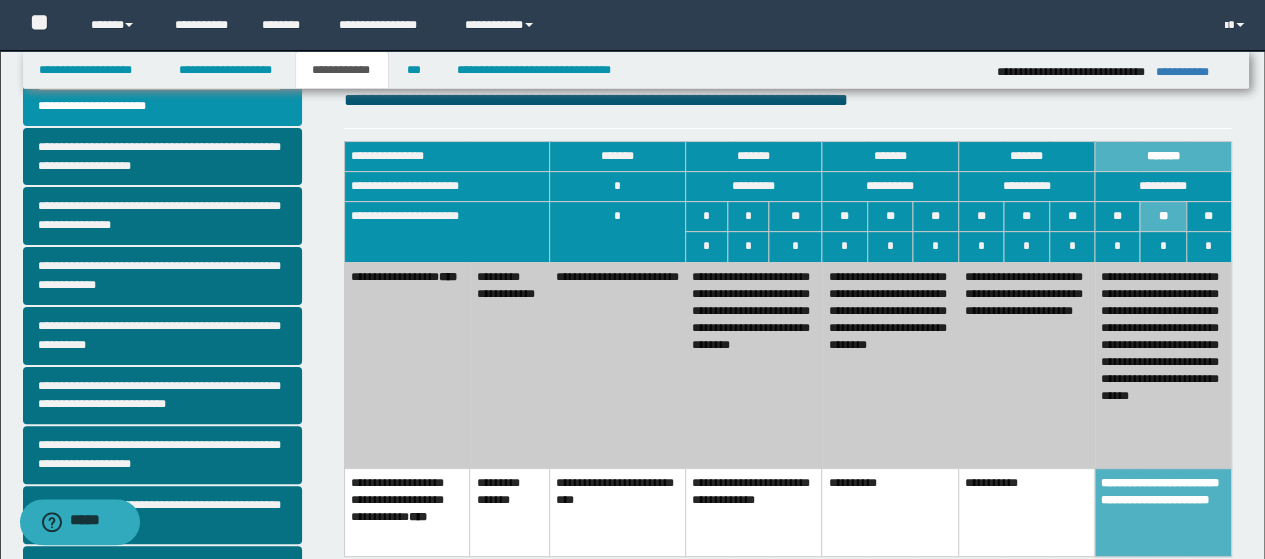 scroll, scrollTop: 100, scrollLeft: 0, axis: vertical 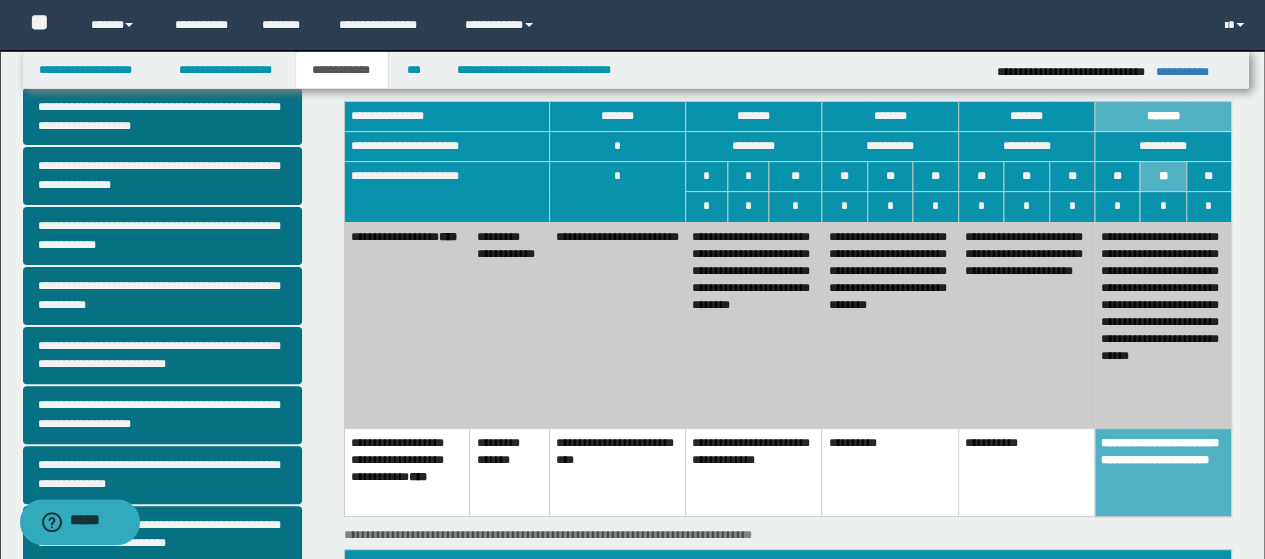 click on "**********" at bounding box center (617, 325) 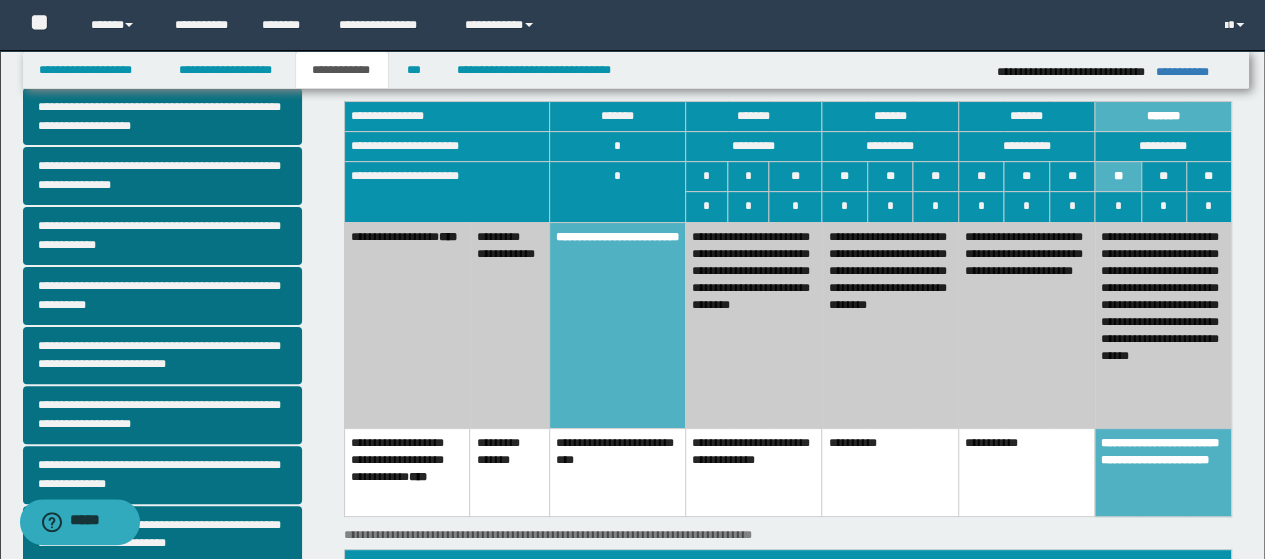 click on "**********" at bounding box center (617, 472) 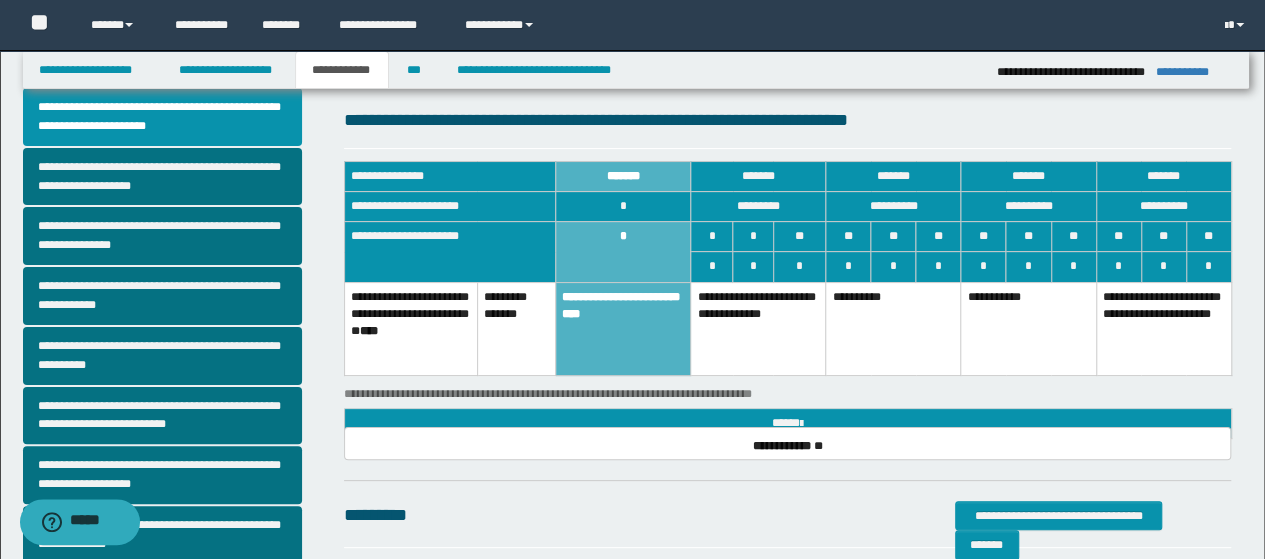 scroll, scrollTop: 0, scrollLeft: 0, axis: both 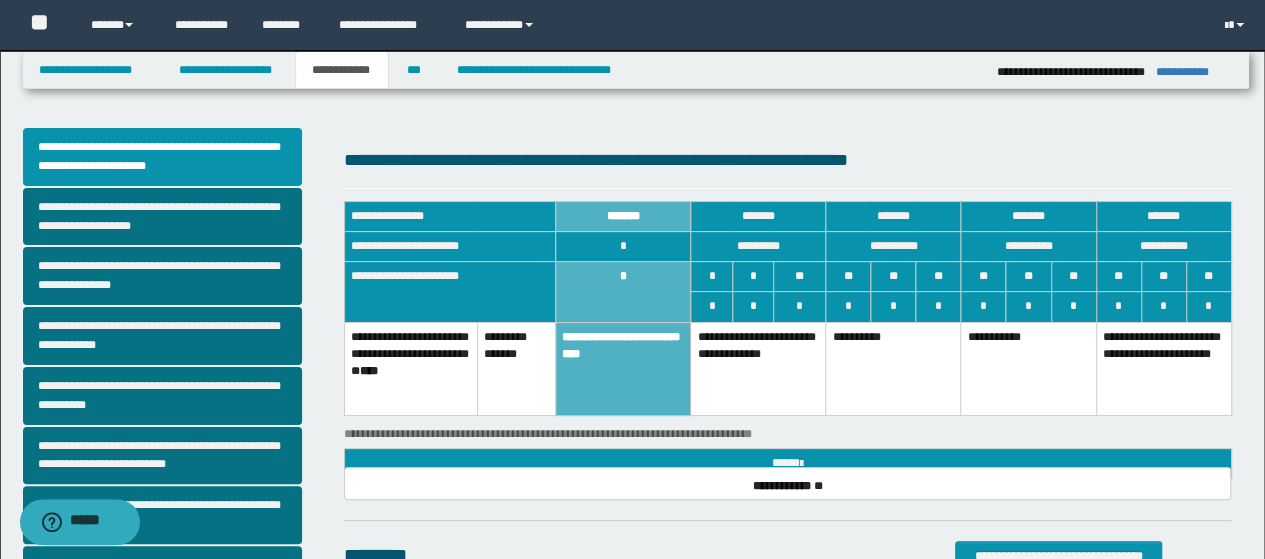 click on "*" at bounding box center (623, 247) 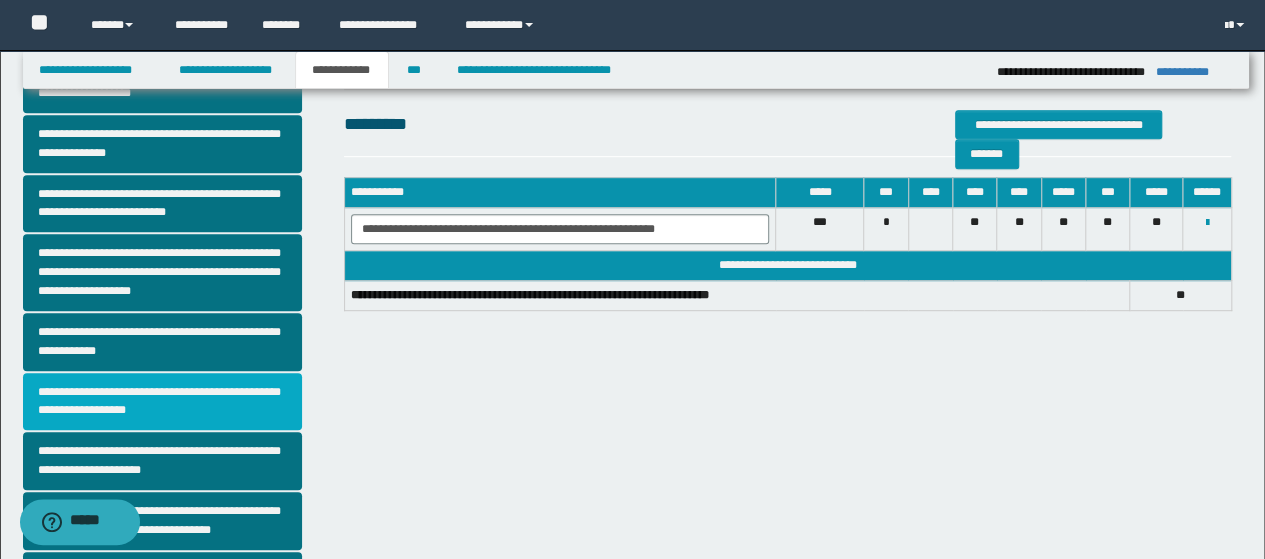 scroll, scrollTop: 400, scrollLeft: 0, axis: vertical 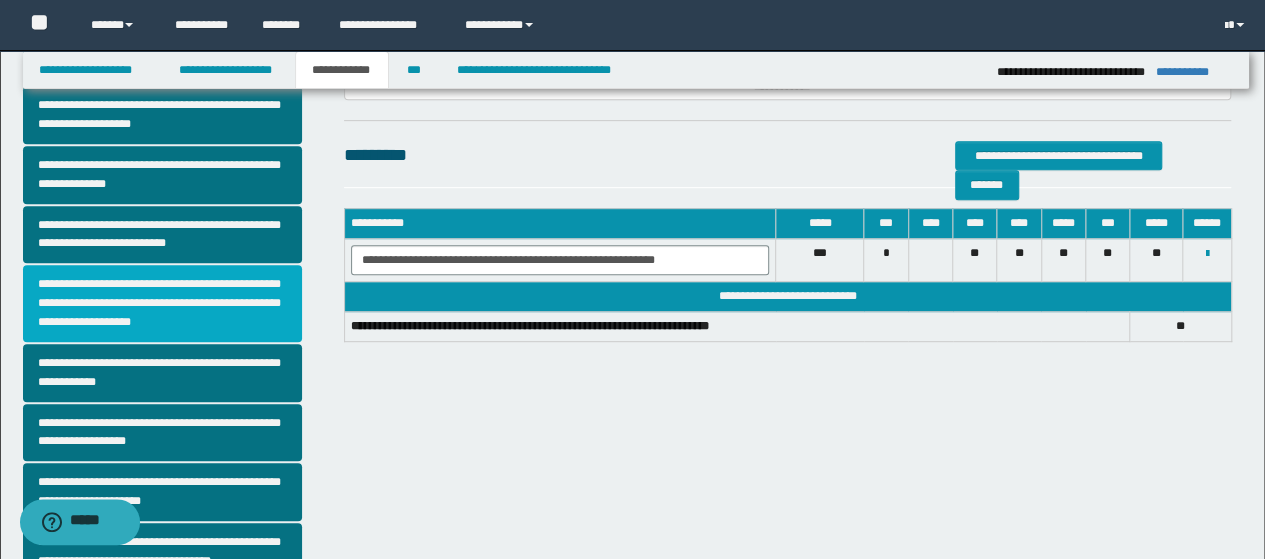 click on "**********" at bounding box center [162, 303] 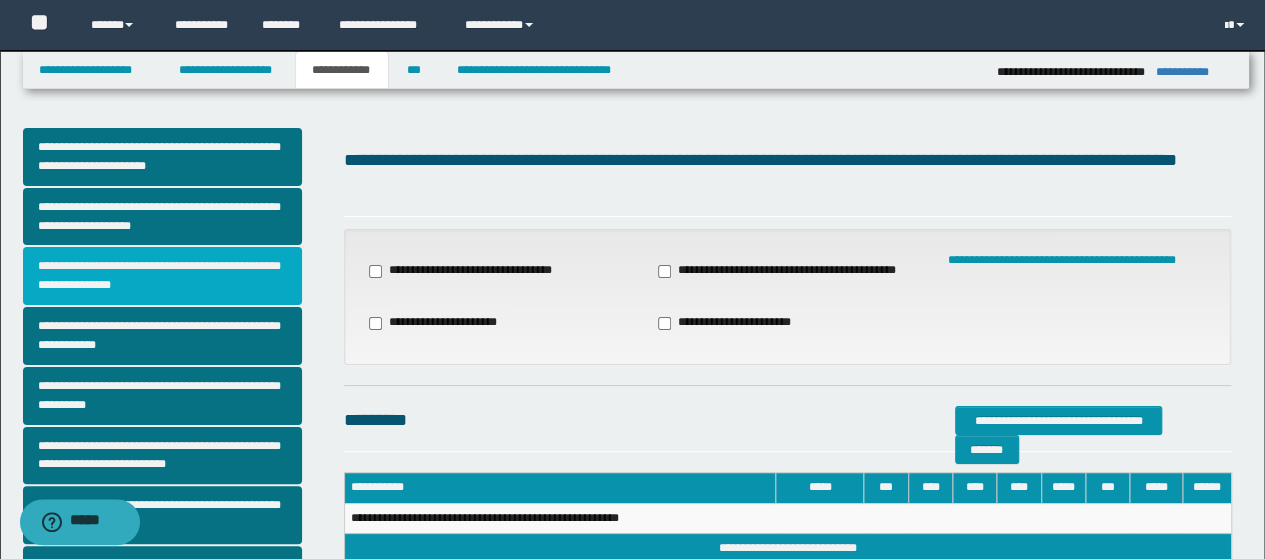 click on "**********" at bounding box center [162, 276] 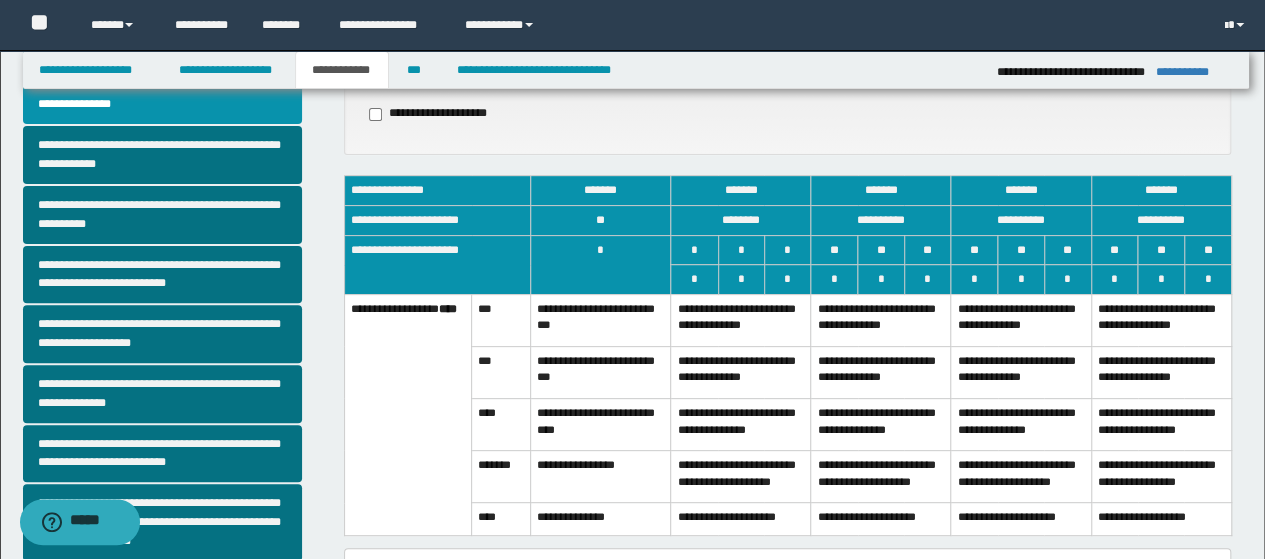 scroll, scrollTop: 200, scrollLeft: 0, axis: vertical 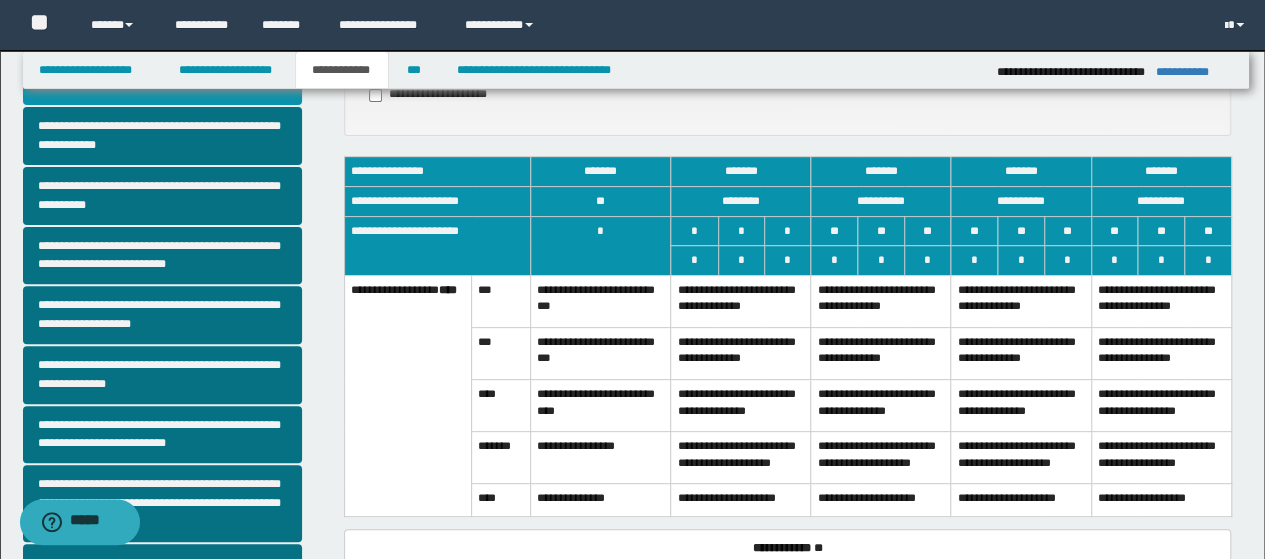 click on "**********" at bounding box center [601, 353] 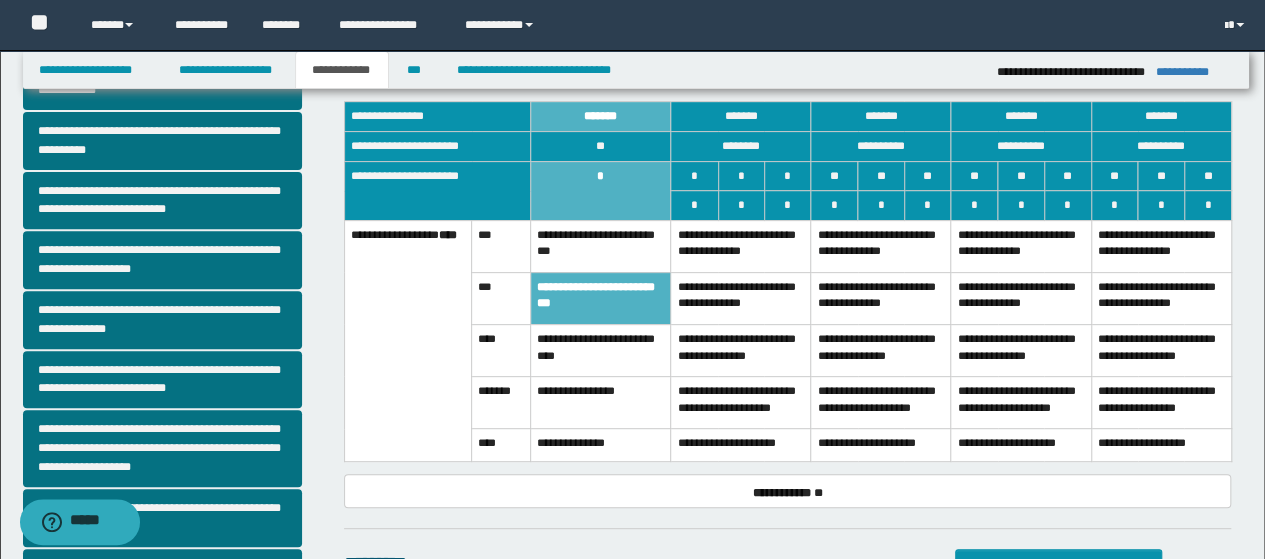 scroll, scrollTop: 300, scrollLeft: 0, axis: vertical 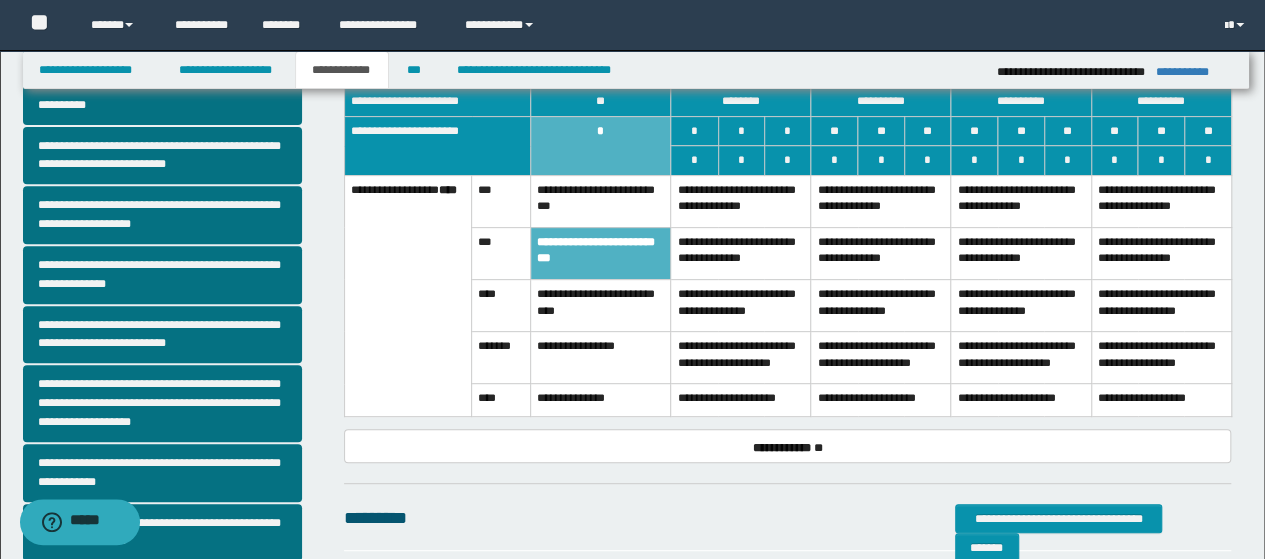 click on "**********" at bounding box center (601, 253) 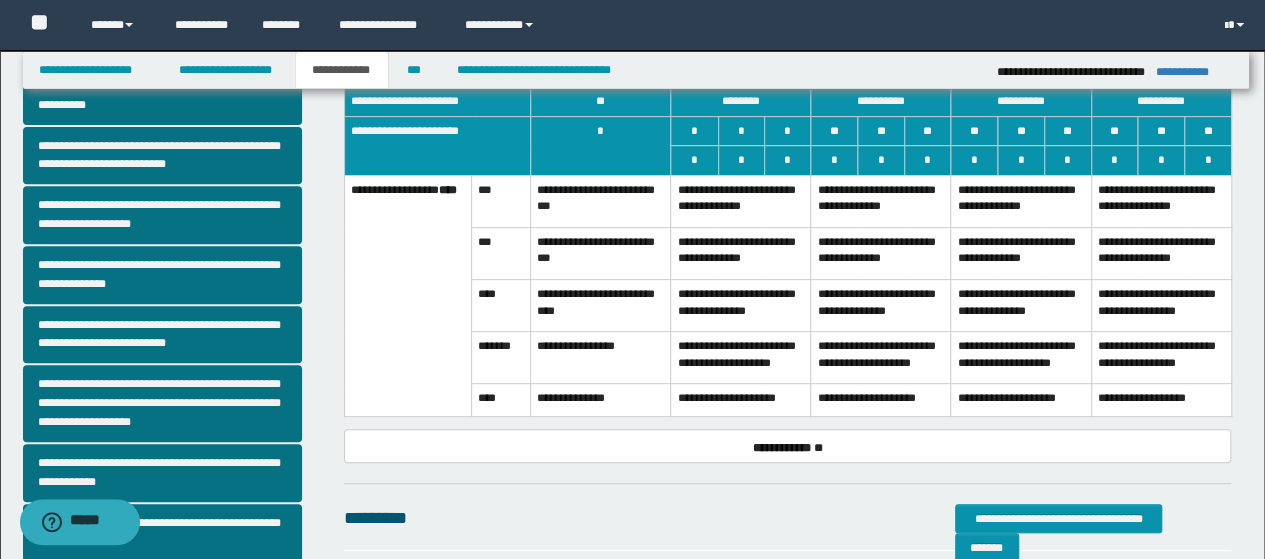 click on "**********" at bounding box center [601, 253] 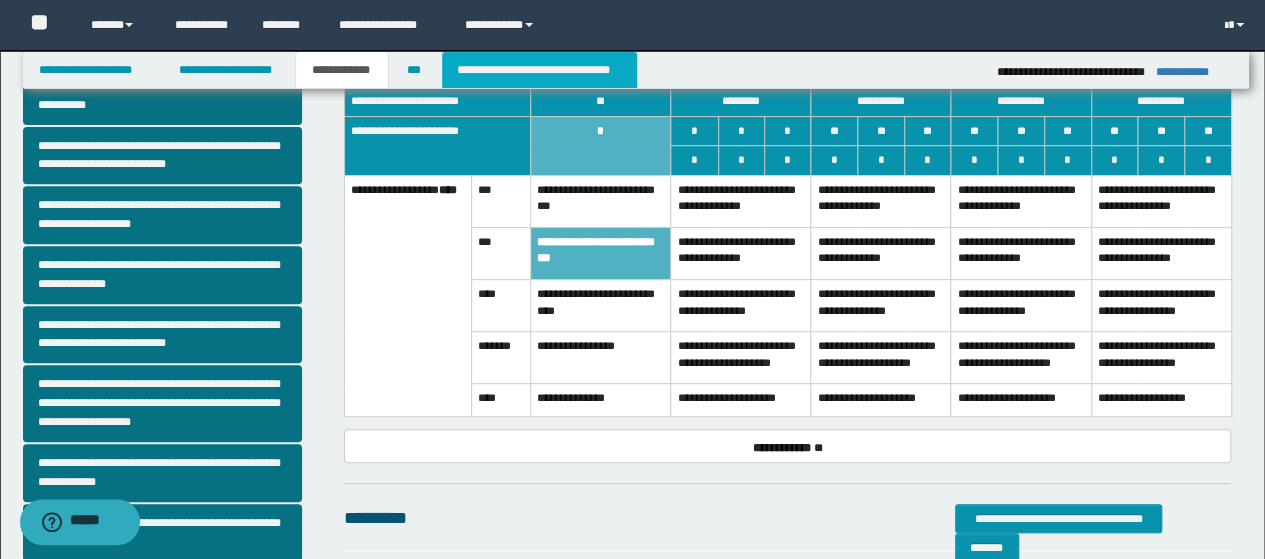 click on "**********" at bounding box center [539, 70] 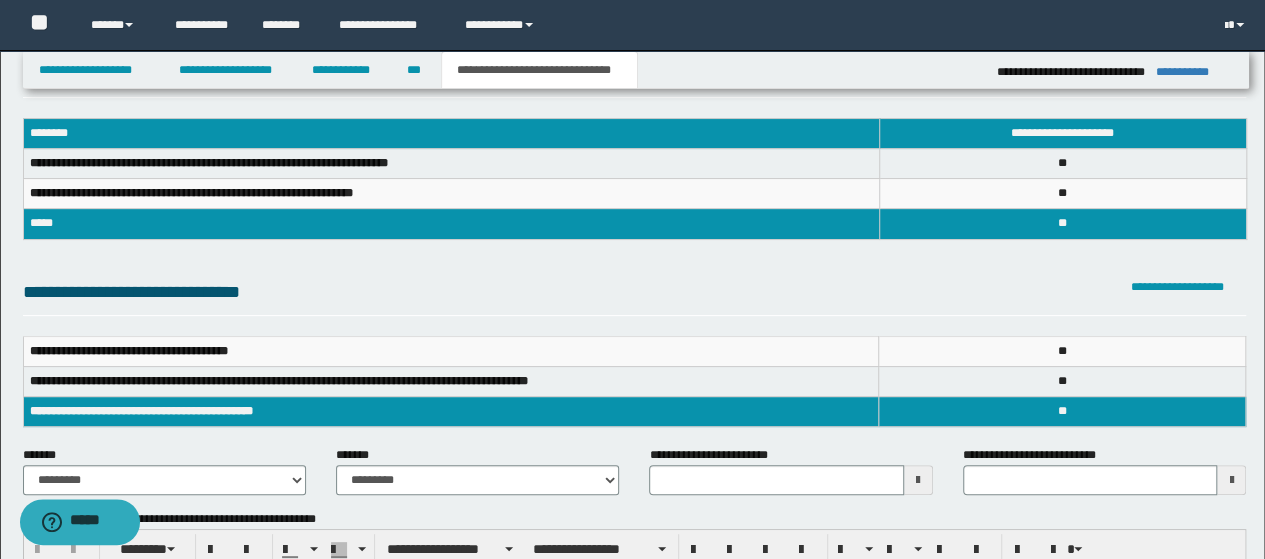 scroll, scrollTop: 100, scrollLeft: 0, axis: vertical 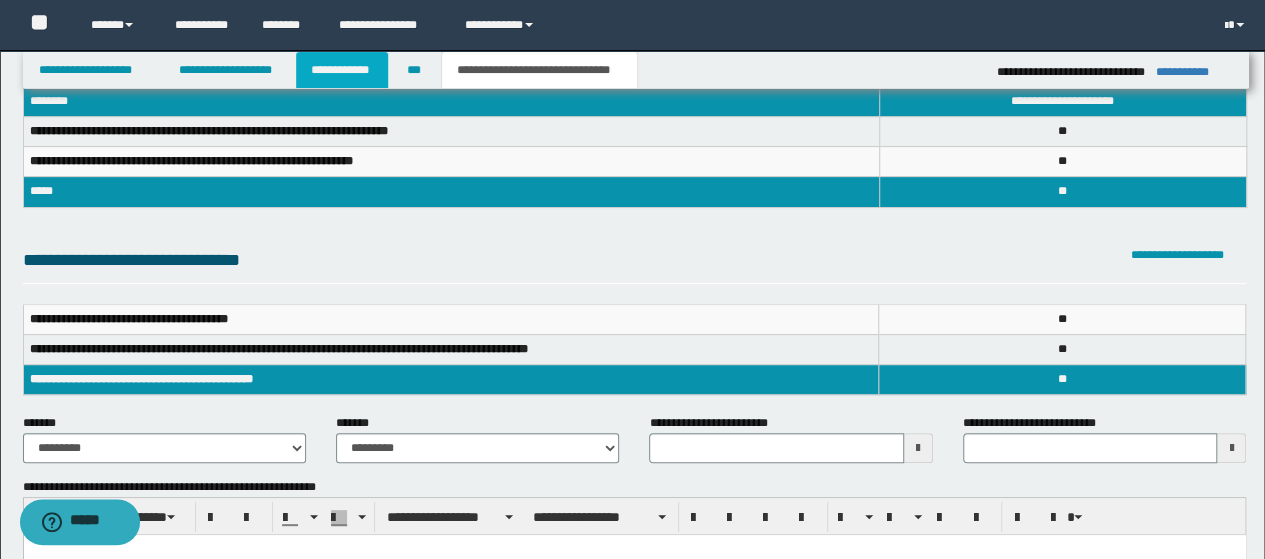 click on "**********" at bounding box center (342, 70) 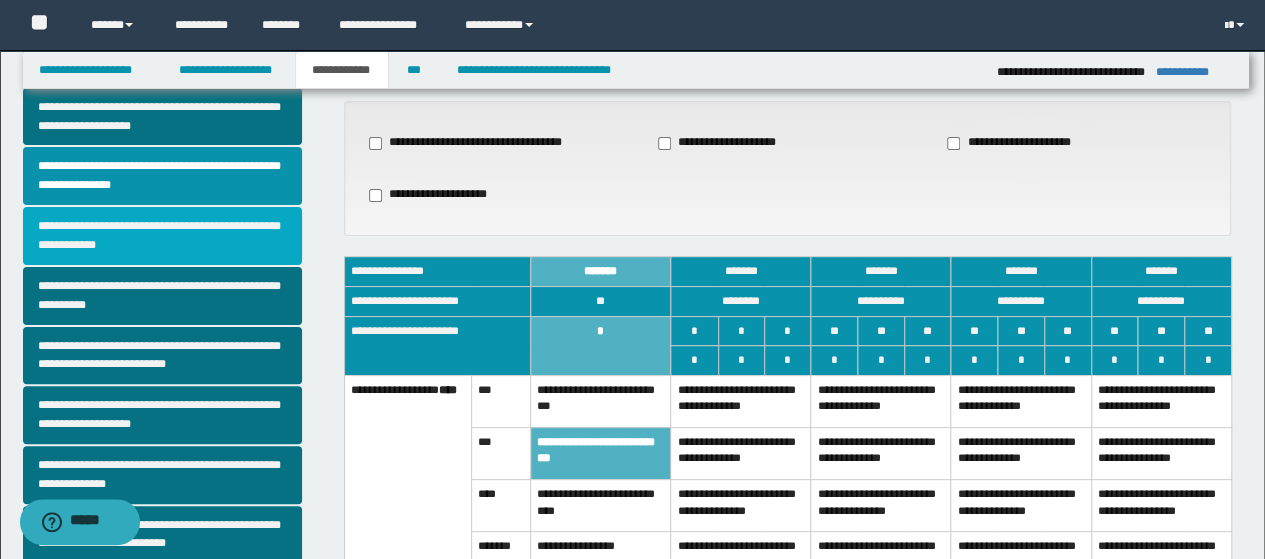 click on "**********" at bounding box center [162, 236] 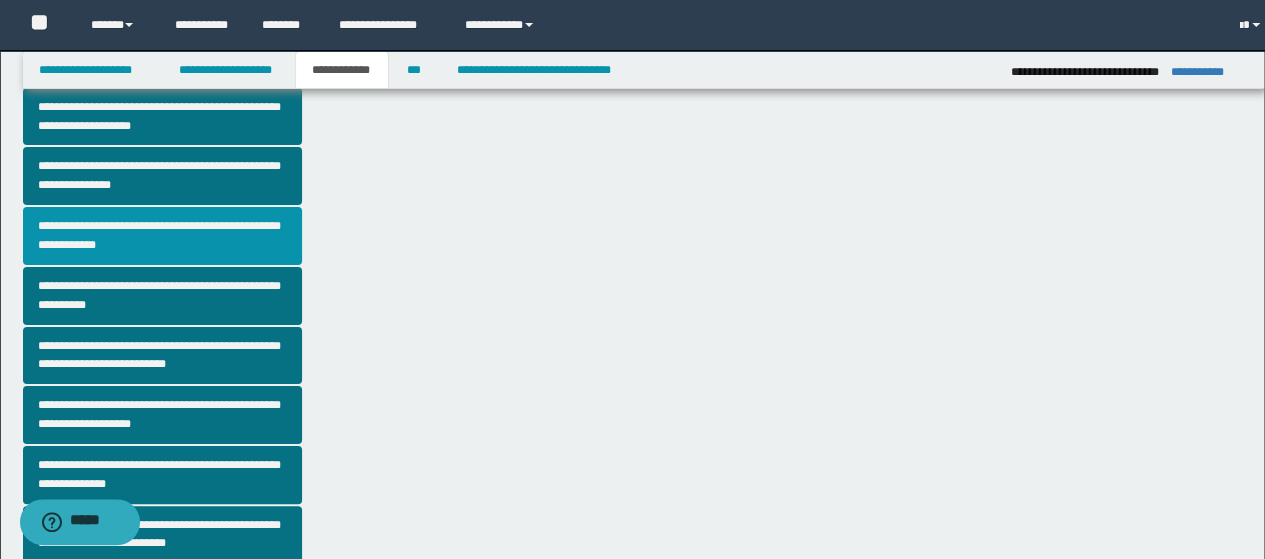 scroll, scrollTop: 0, scrollLeft: 0, axis: both 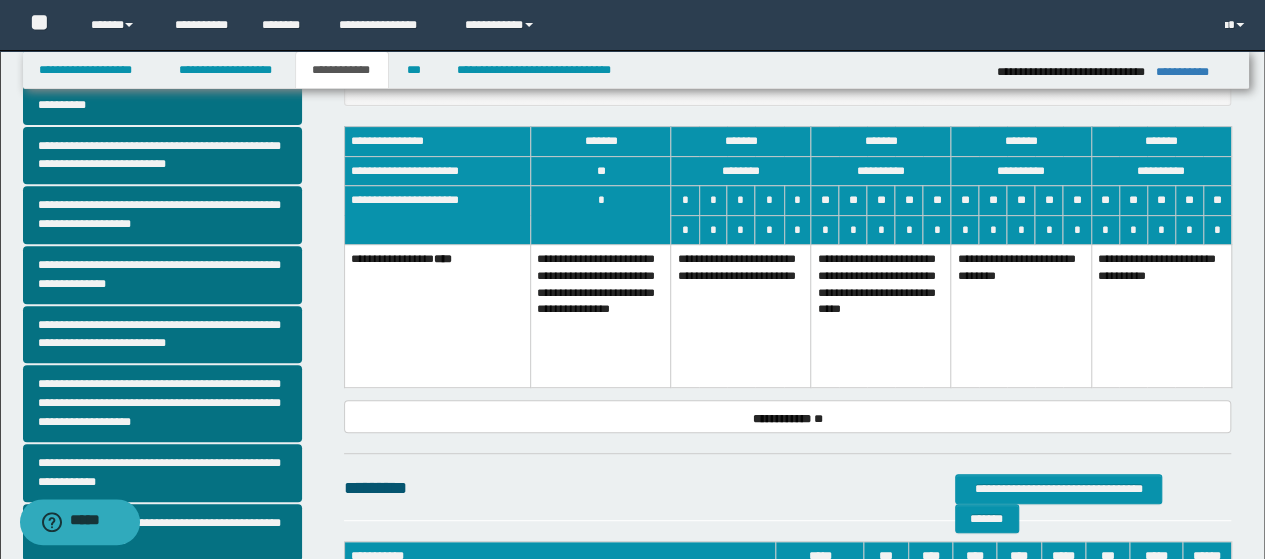click on "**********" at bounding box center [881, 316] 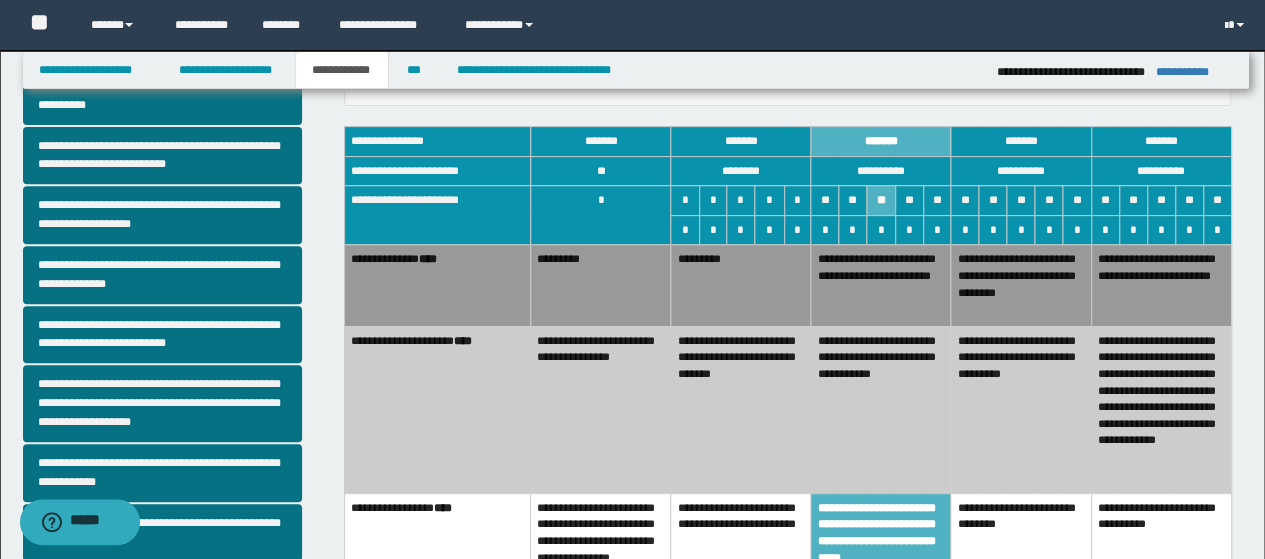click on "**********" at bounding box center [881, 409] 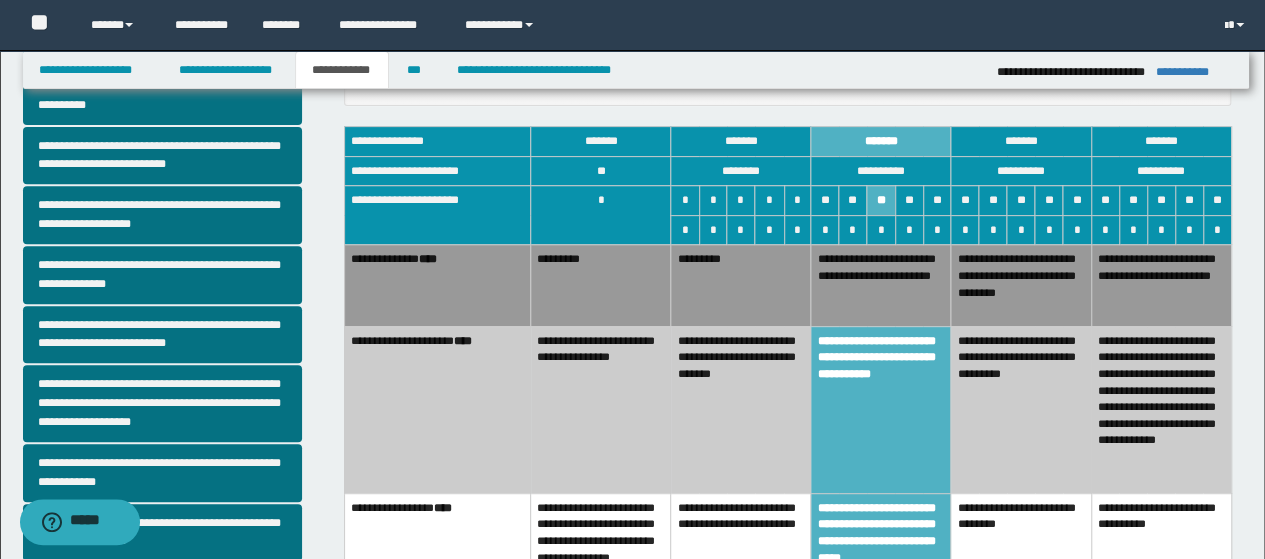 click on "**********" at bounding box center (881, 285) 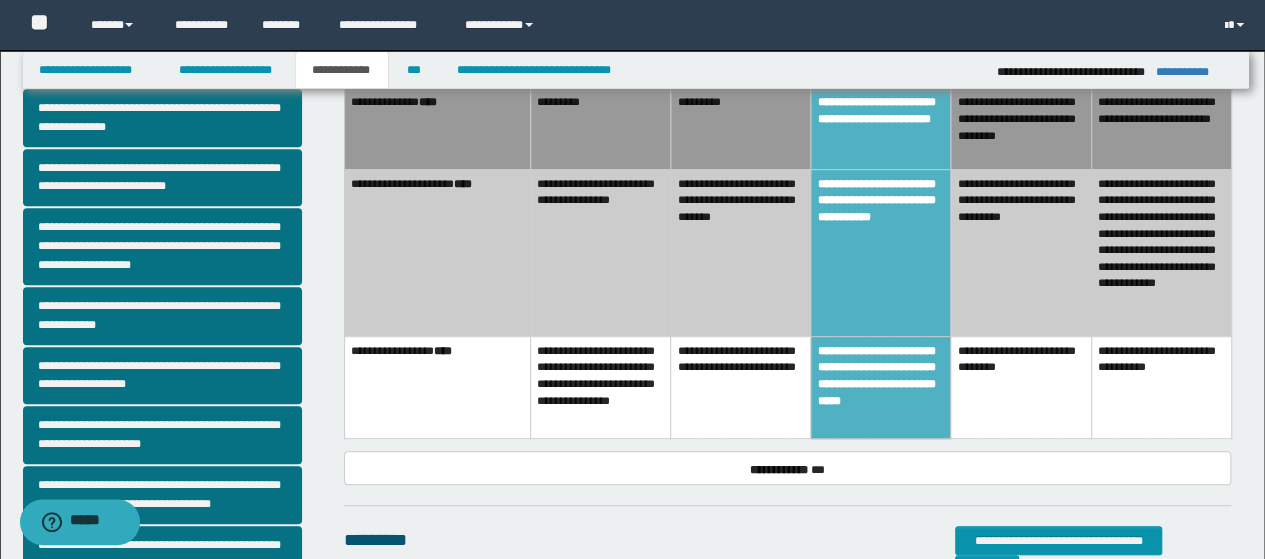 scroll, scrollTop: 500, scrollLeft: 0, axis: vertical 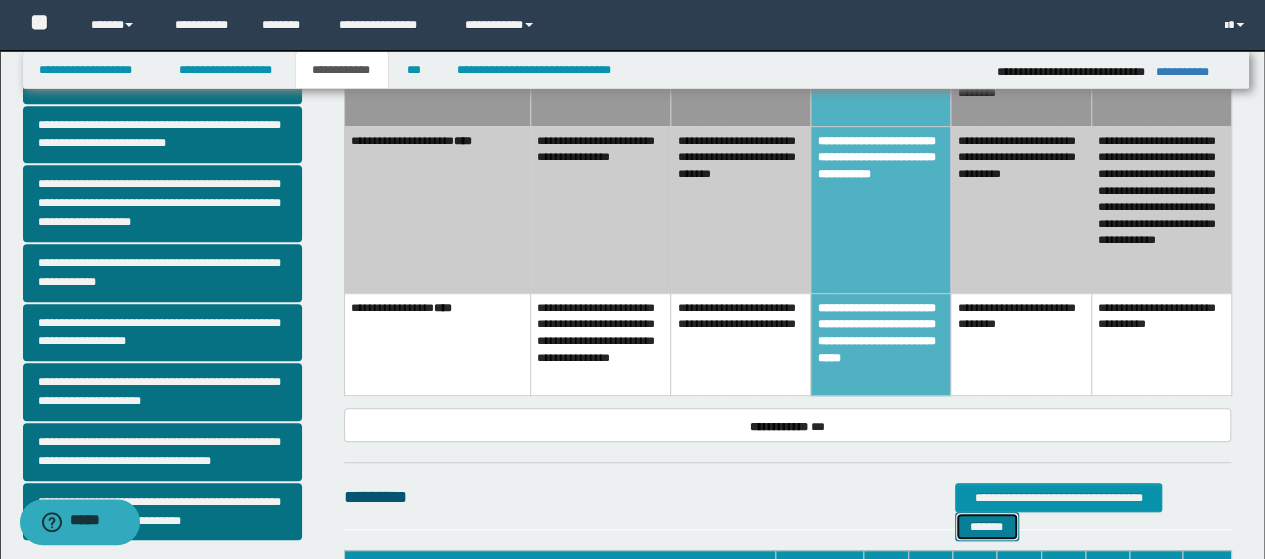click on "*******" at bounding box center [987, 526] 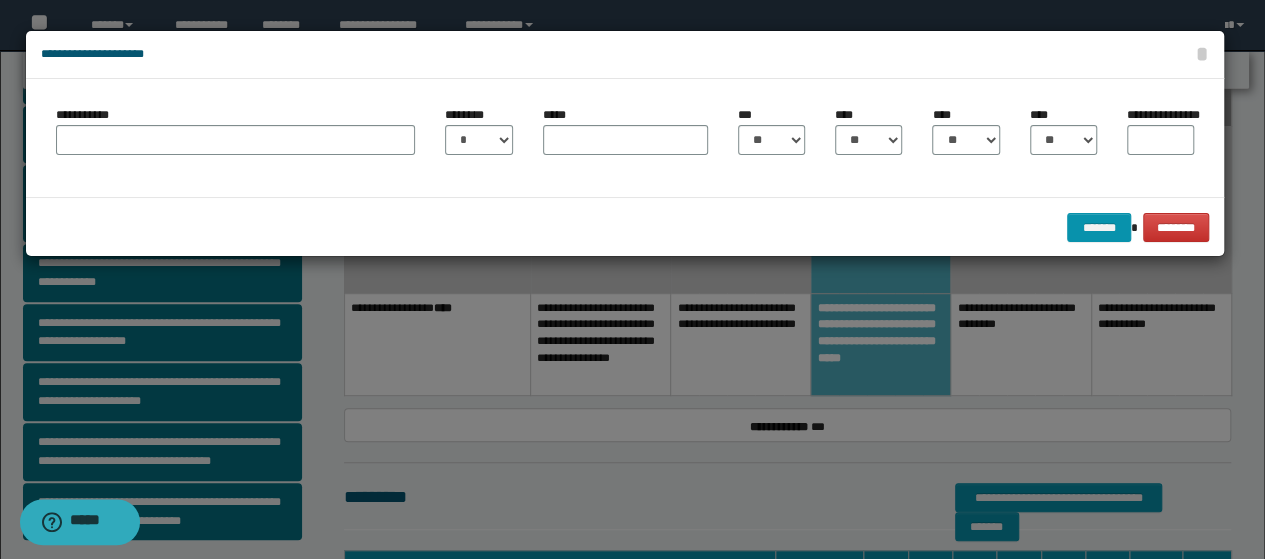 click at bounding box center (632, 279) 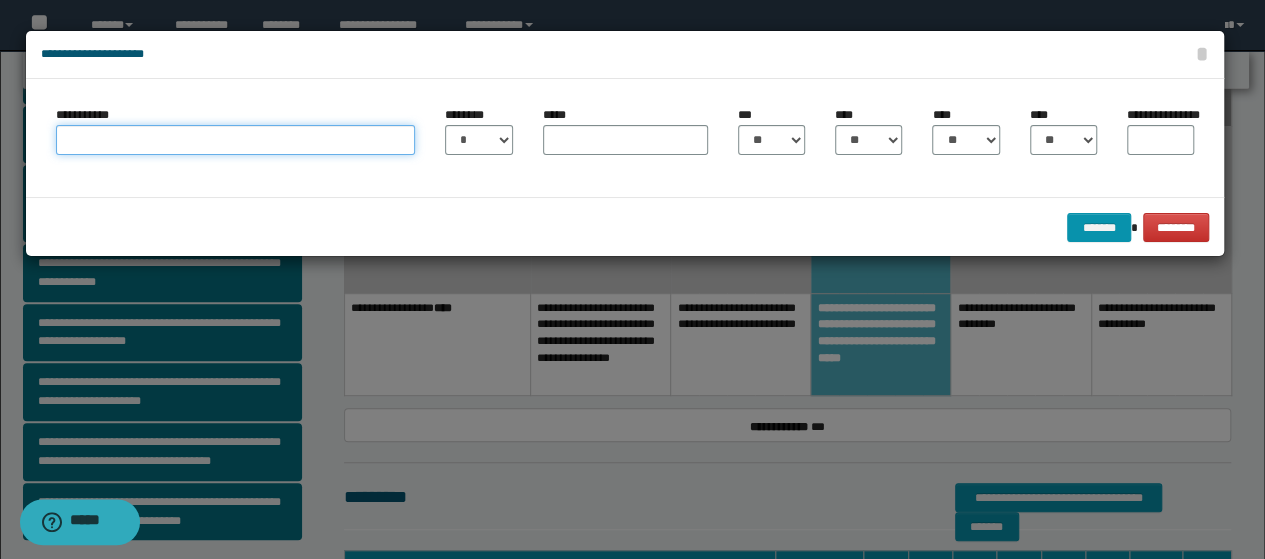 click on "**********" at bounding box center [236, 140] 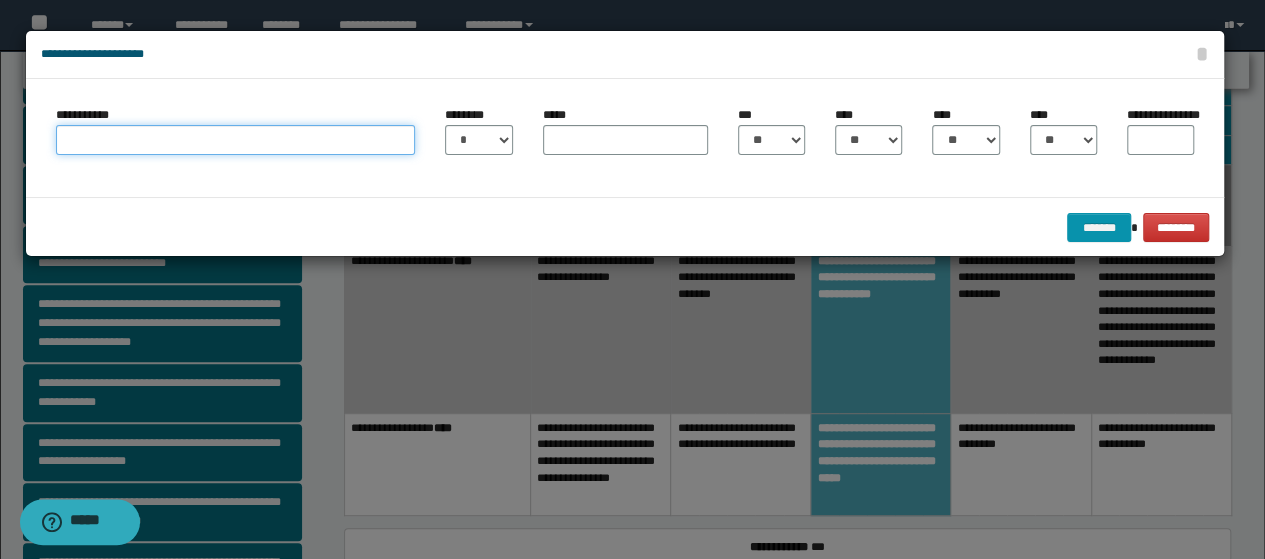 scroll, scrollTop: 300, scrollLeft: 0, axis: vertical 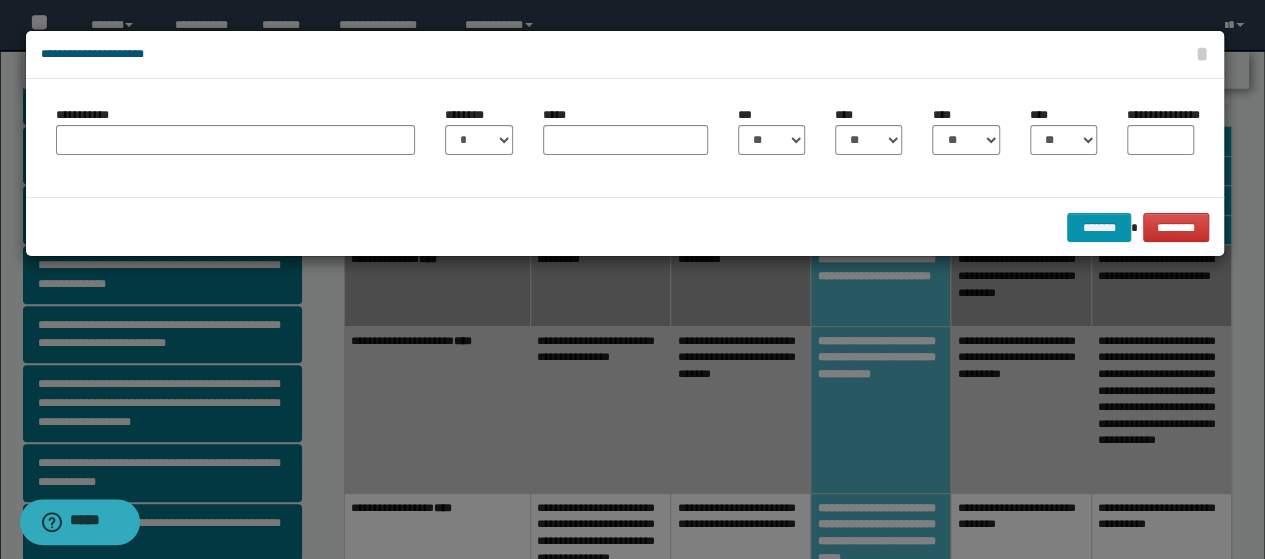 click on "**********" at bounding box center (625, 55) 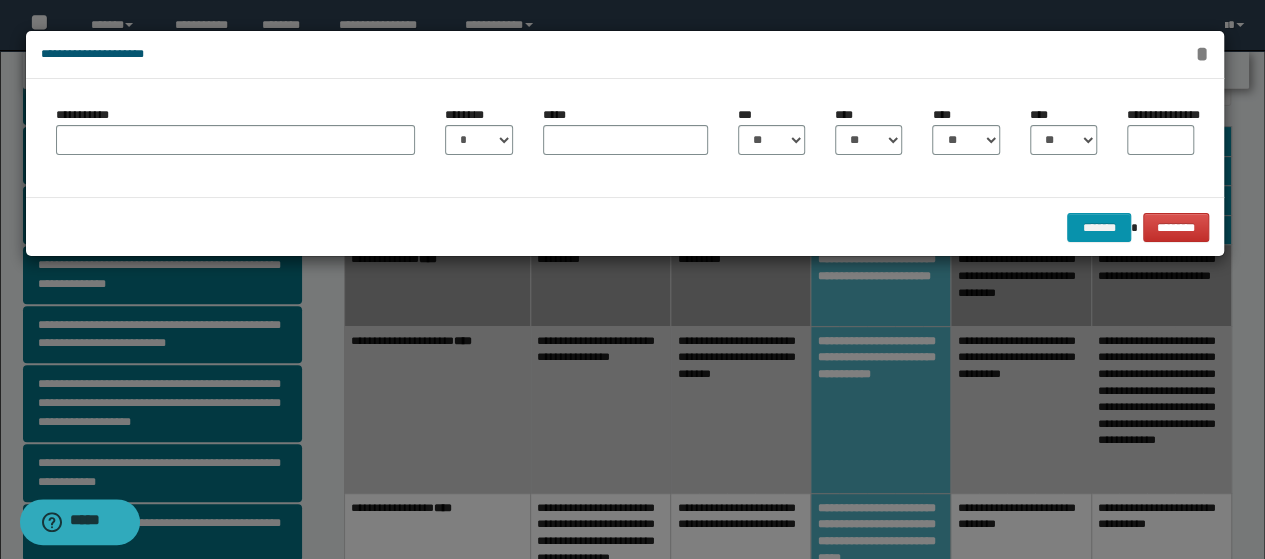 click on "*" at bounding box center (1202, 54) 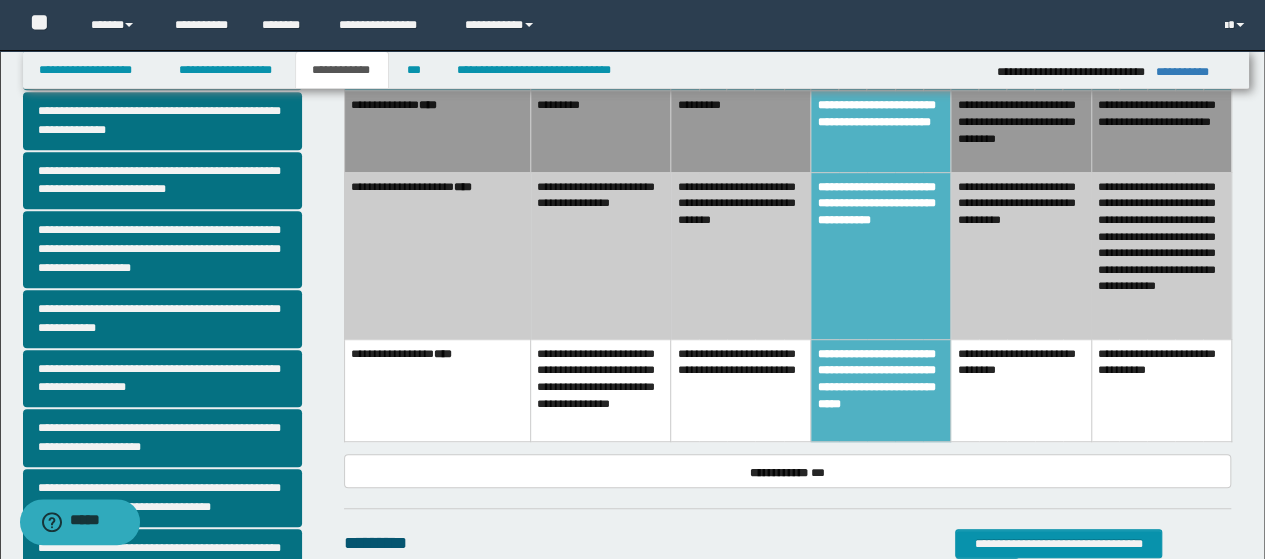 scroll, scrollTop: 500, scrollLeft: 0, axis: vertical 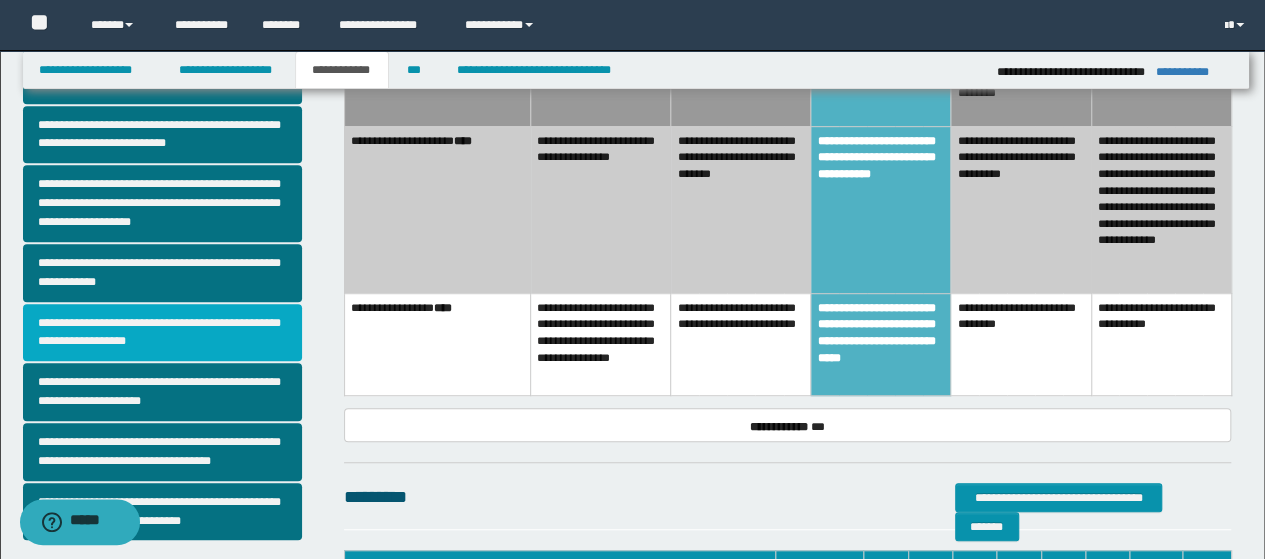click on "**********" at bounding box center [162, 333] 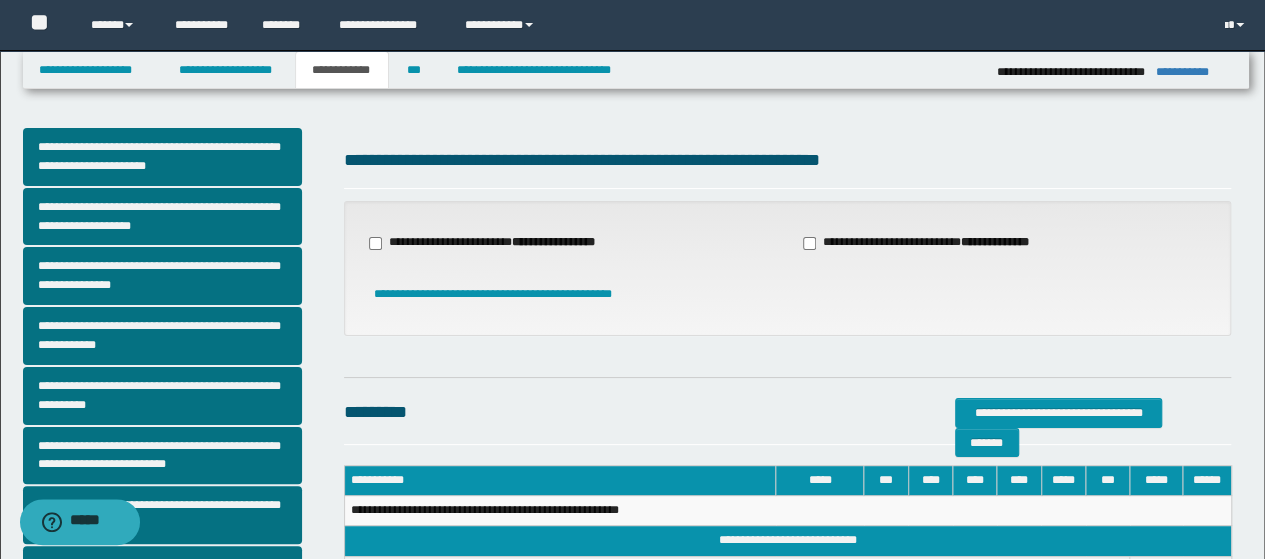 click on "**********" at bounding box center [494, 243] 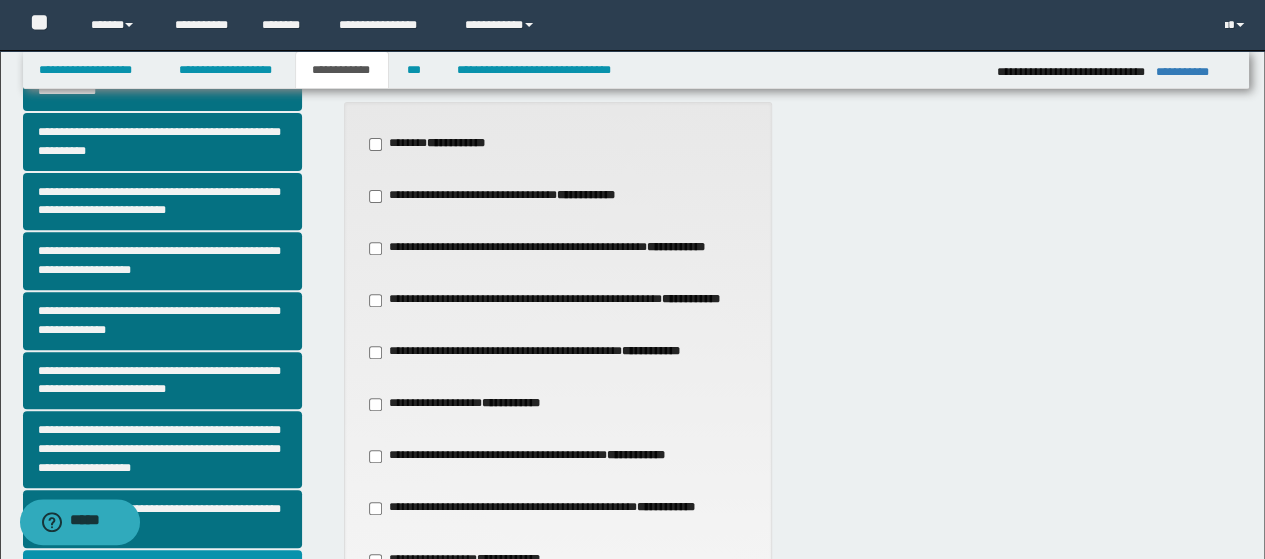 scroll, scrollTop: 300, scrollLeft: 0, axis: vertical 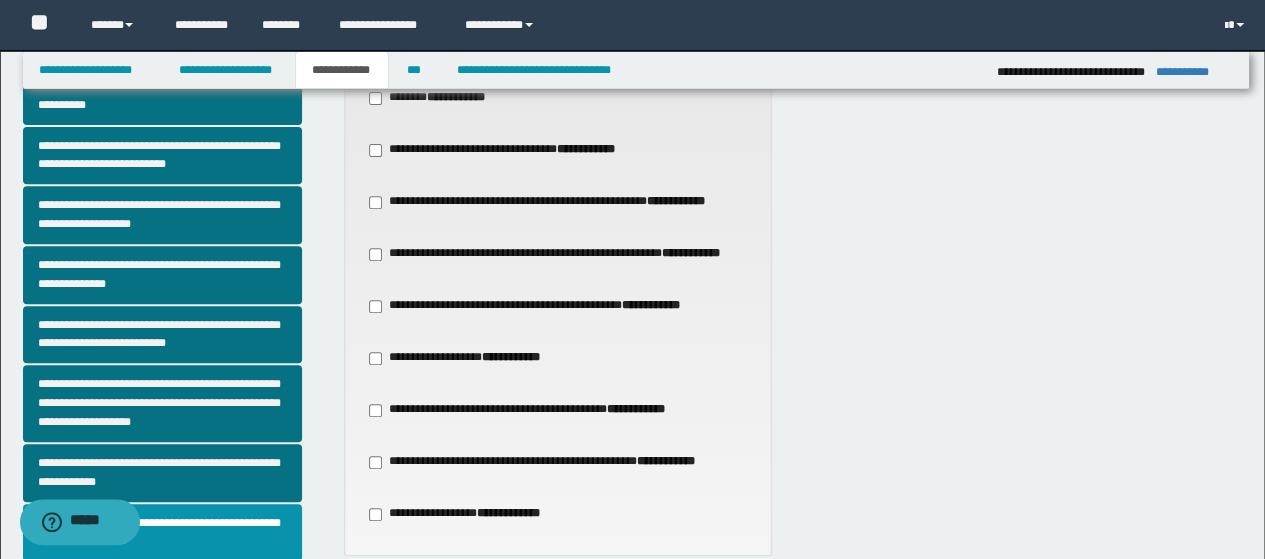 click on "**********" at bounding box center [559, 306] 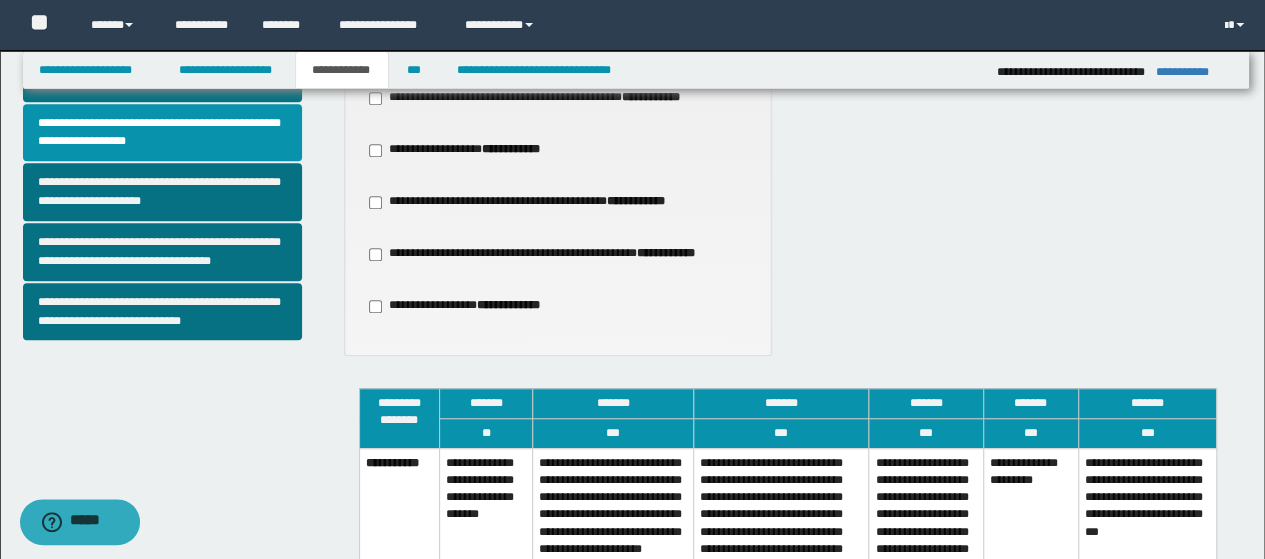 scroll, scrollTop: 800, scrollLeft: 0, axis: vertical 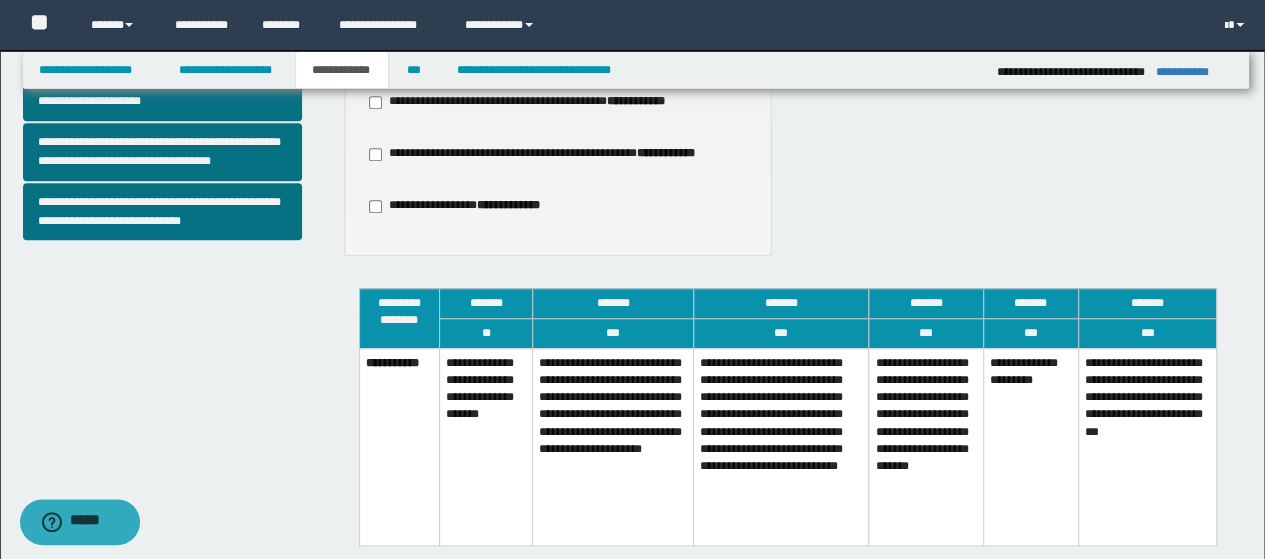 click on "**********" at bounding box center [781, 446] 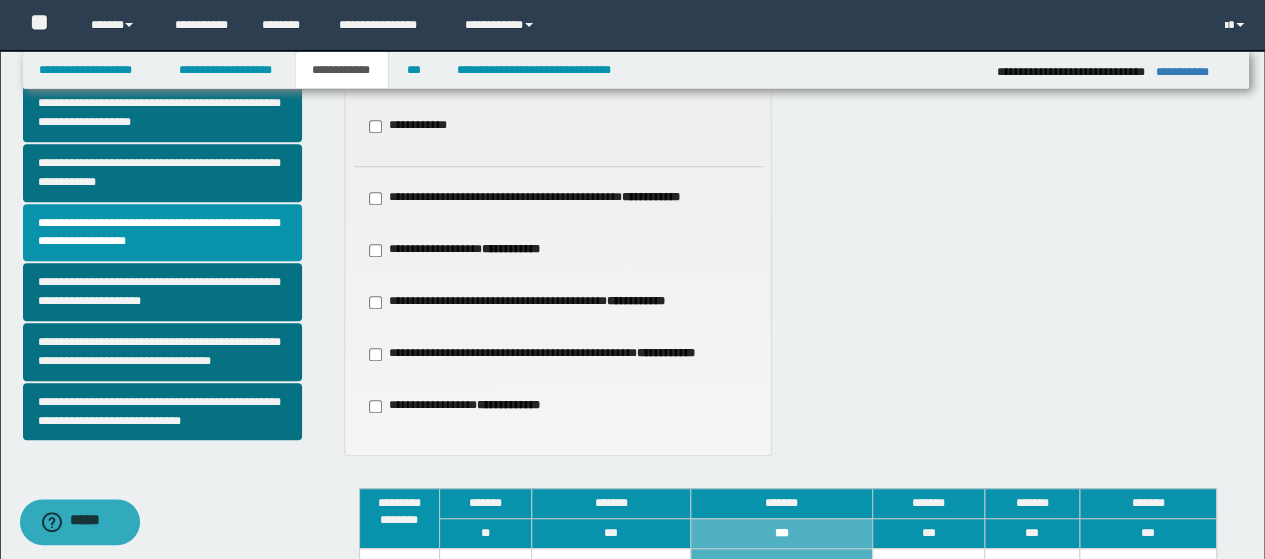 scroll, scrollTop: 600, scrollLeft: 0, axis: vertical 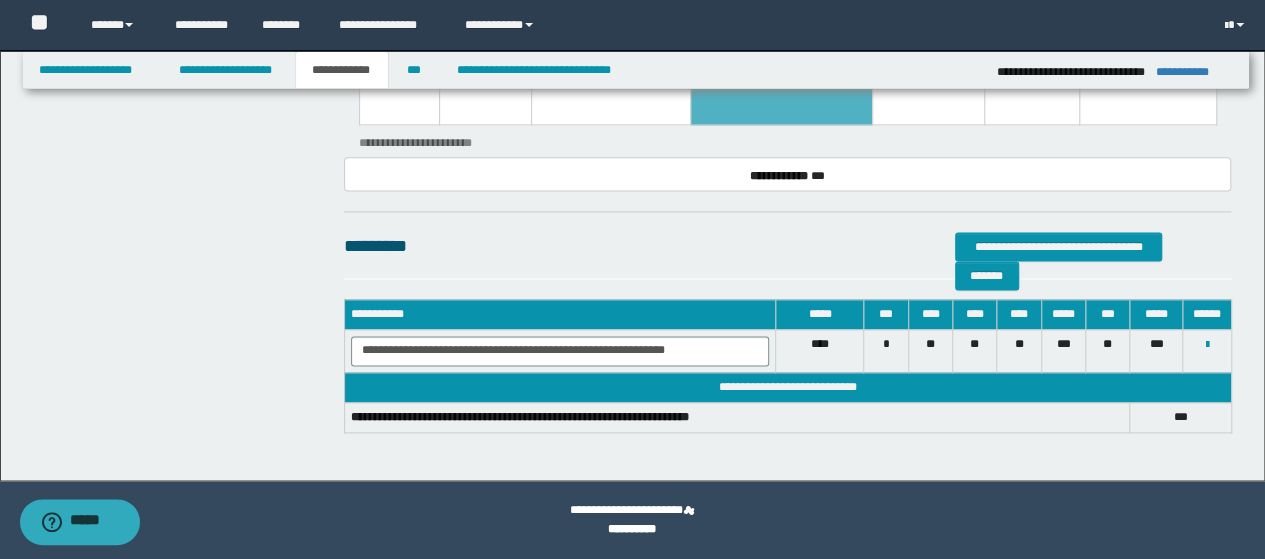 click on "**********" at bounding box center [342, 70] 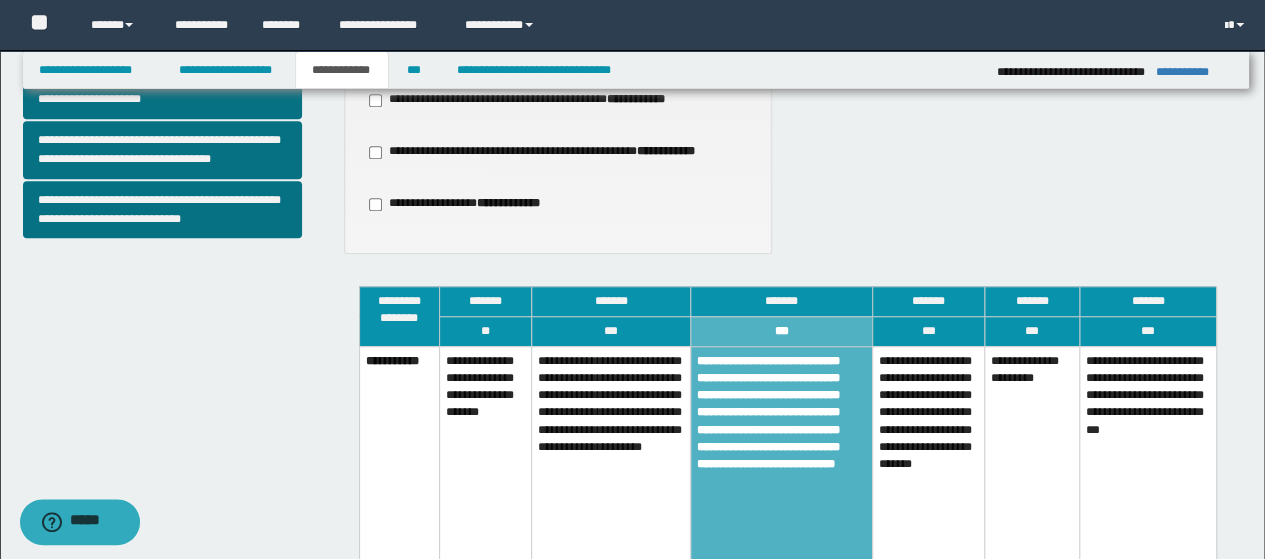 scroll, scrollTop: 638, scrollLeft: 0, axis: vertical 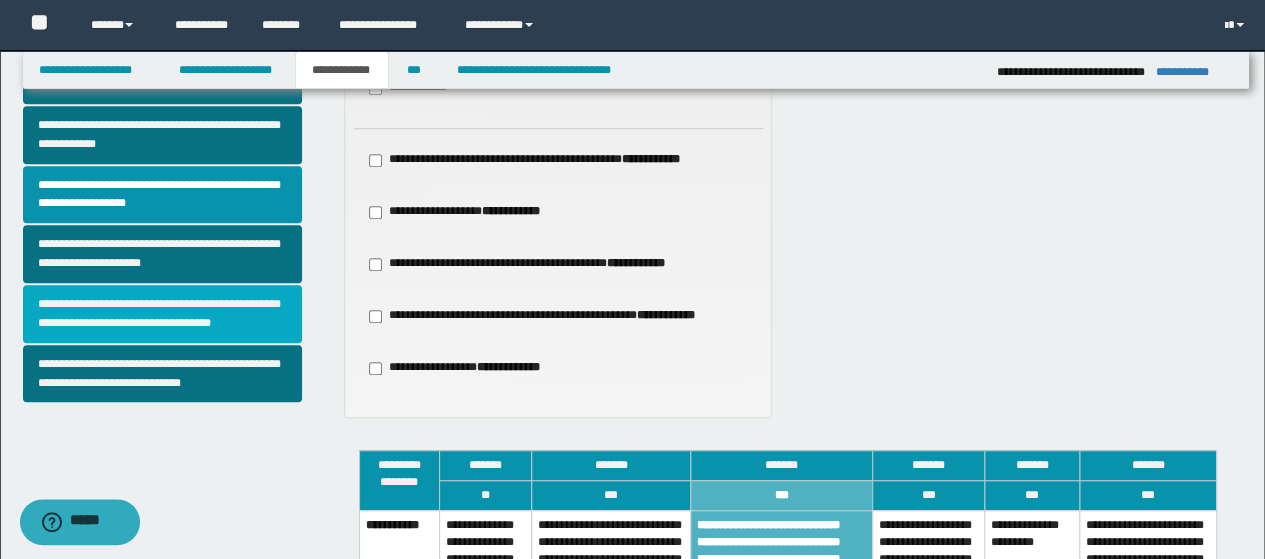 click on "**********" at bounding box center (162, 314) 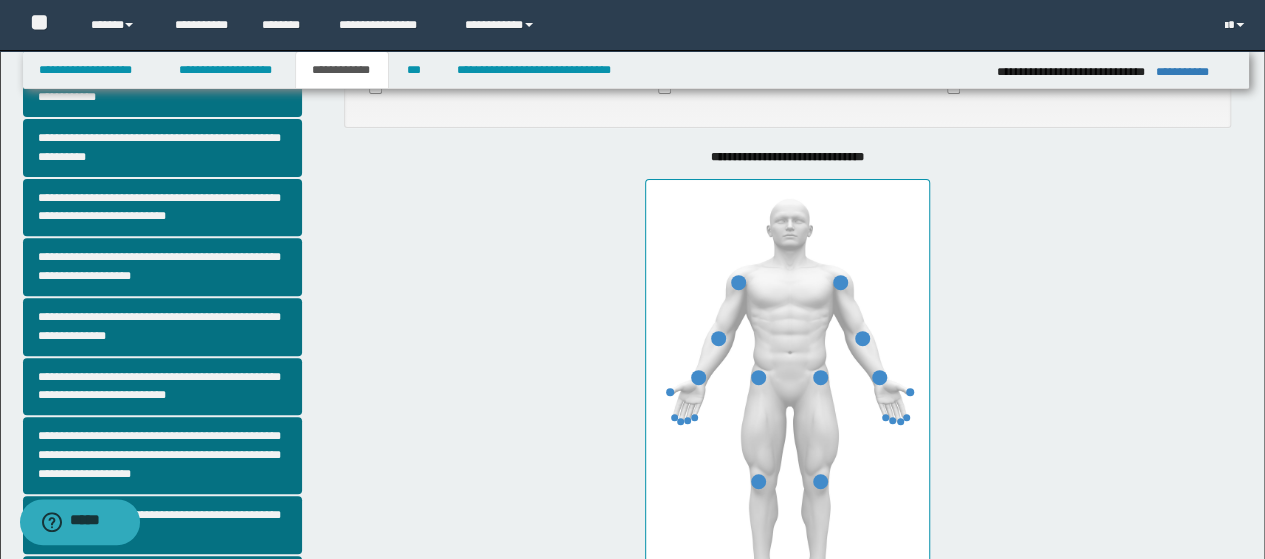 scroll, scrollTop: 200, scrollLeft: 0, axis: vertical 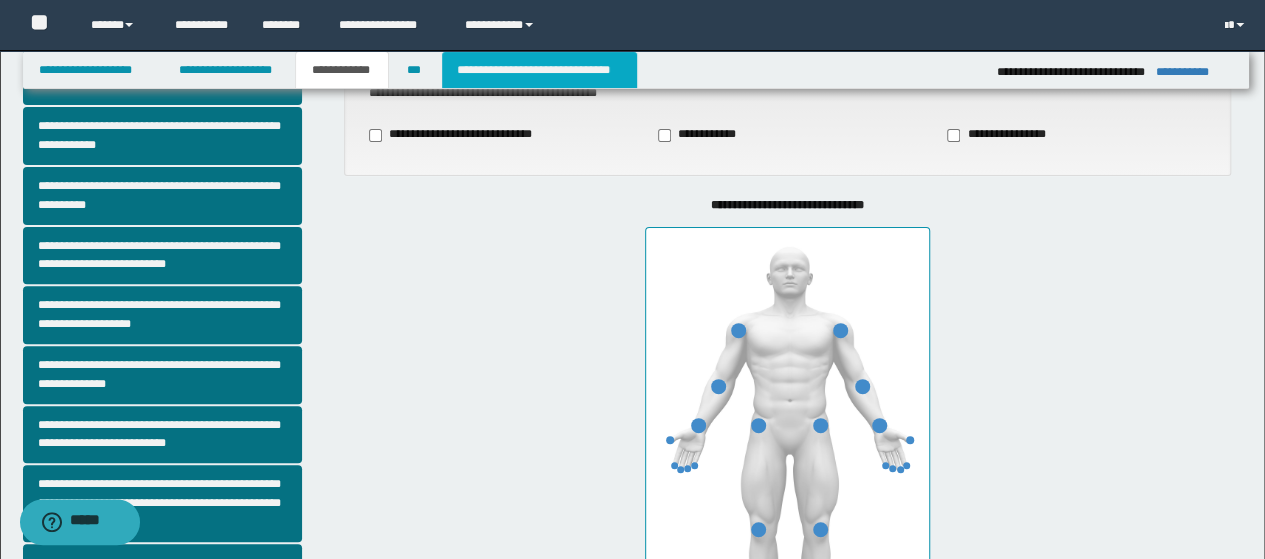 click on "**********" at bounding box center [539, 70] 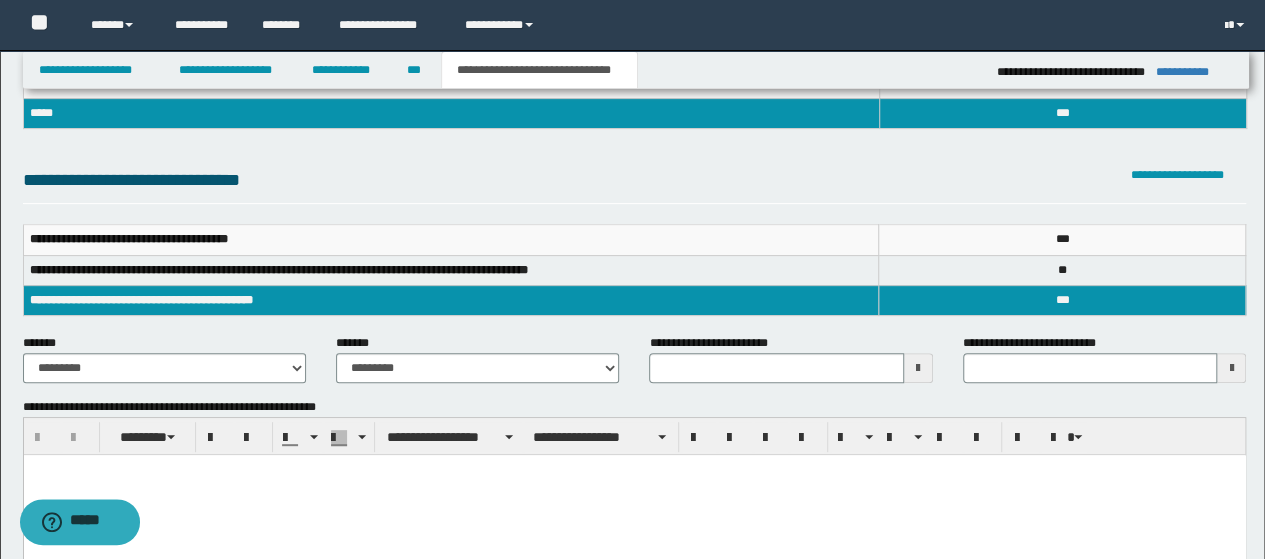 scroll, scrollTop: 300, scrollLeft: 0, axis: vertical 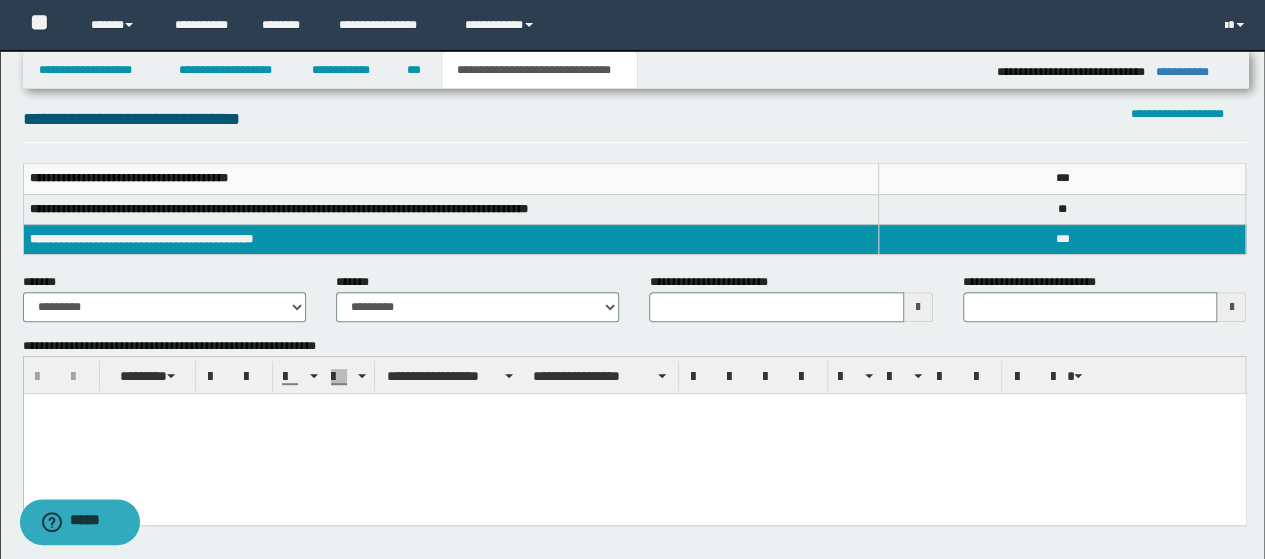 type 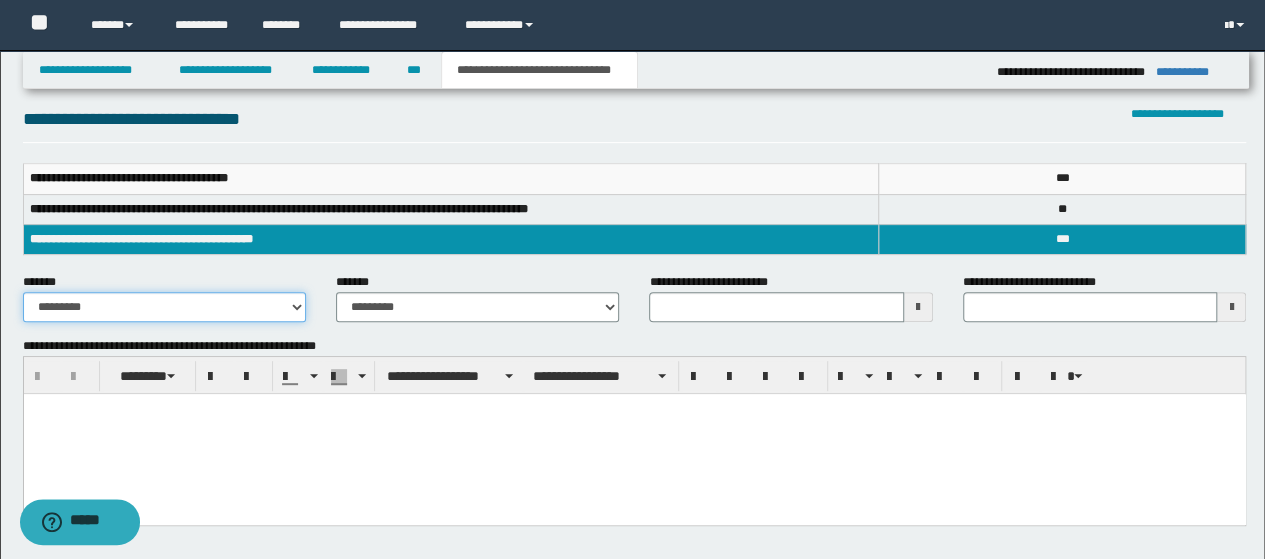 click on "**********" at bounding box center [164, 307] 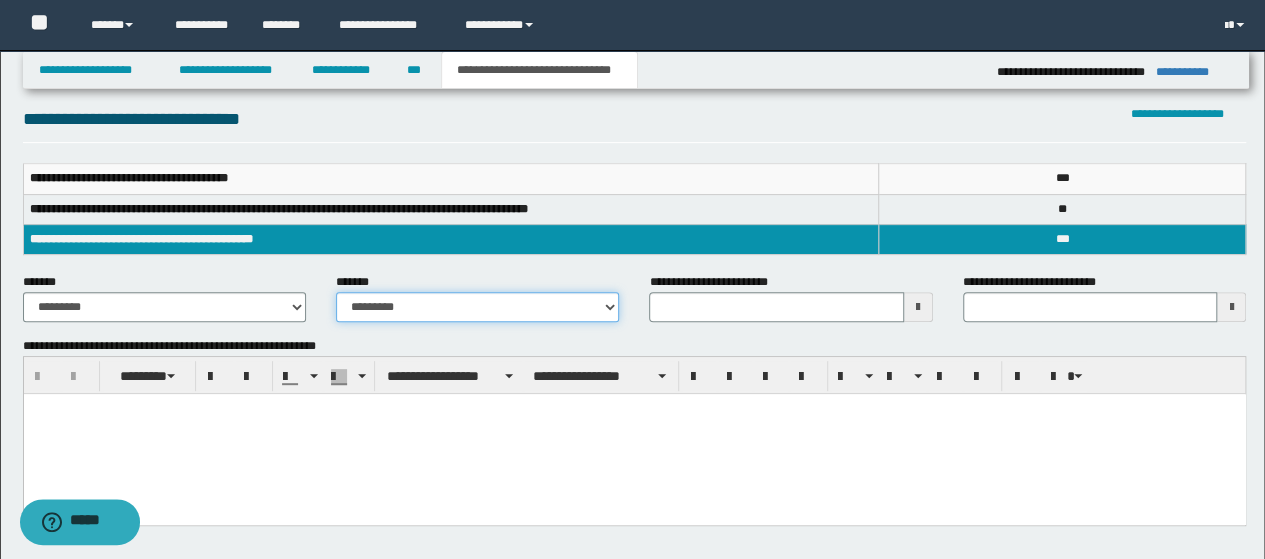 click on "**********" at bounding box center [477, 307] 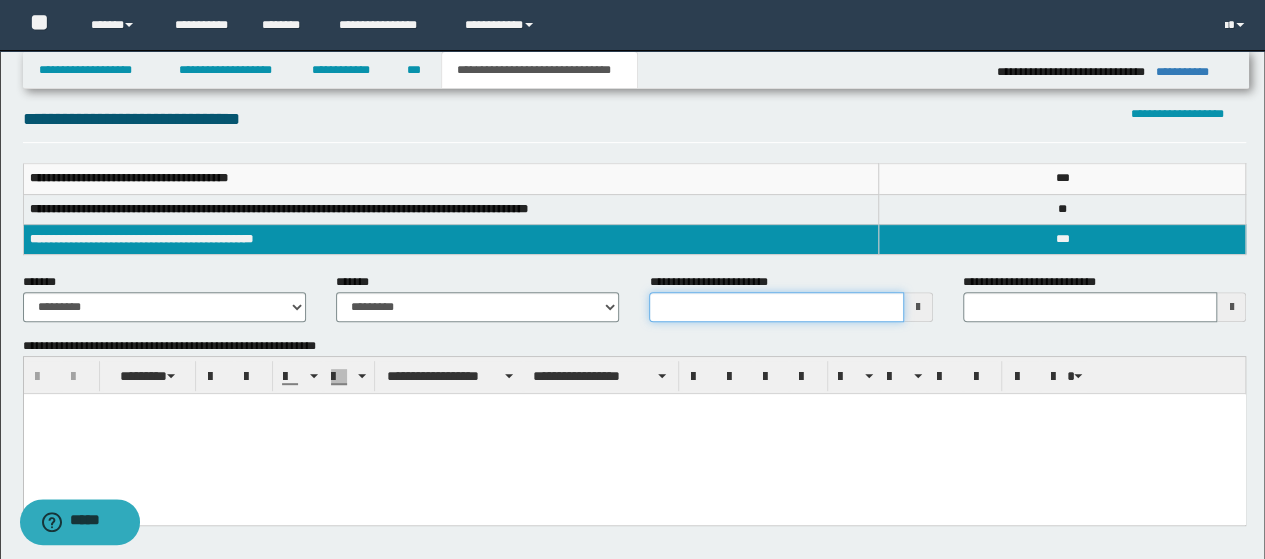 click on "**********" at bounding box center (776, 307) 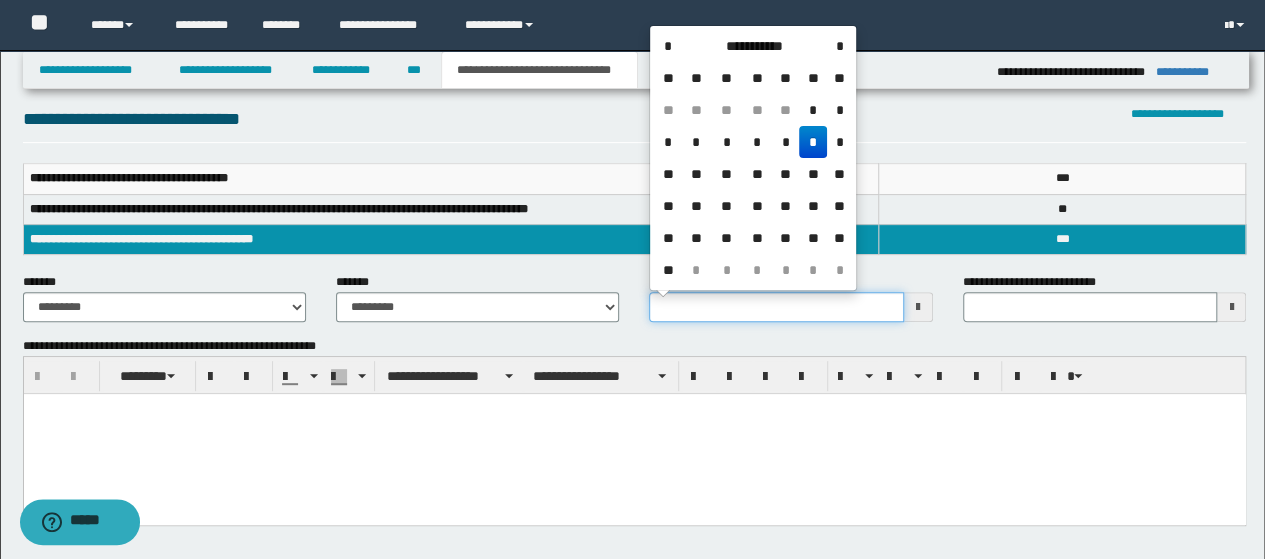 click on "**********" at bounding box center (776, 307) 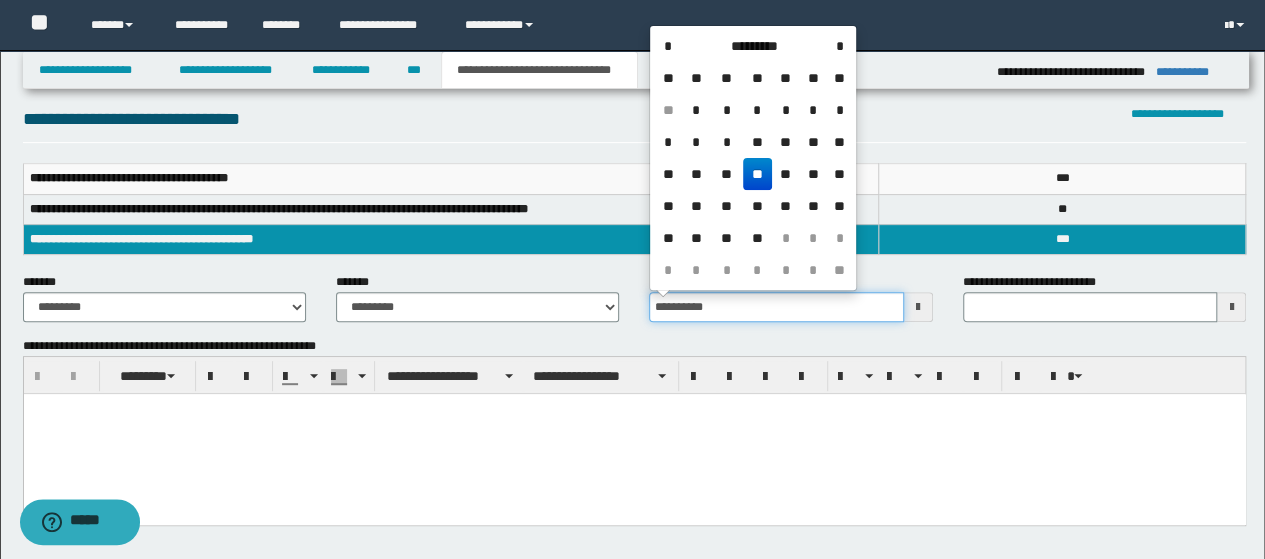 type on "**********" 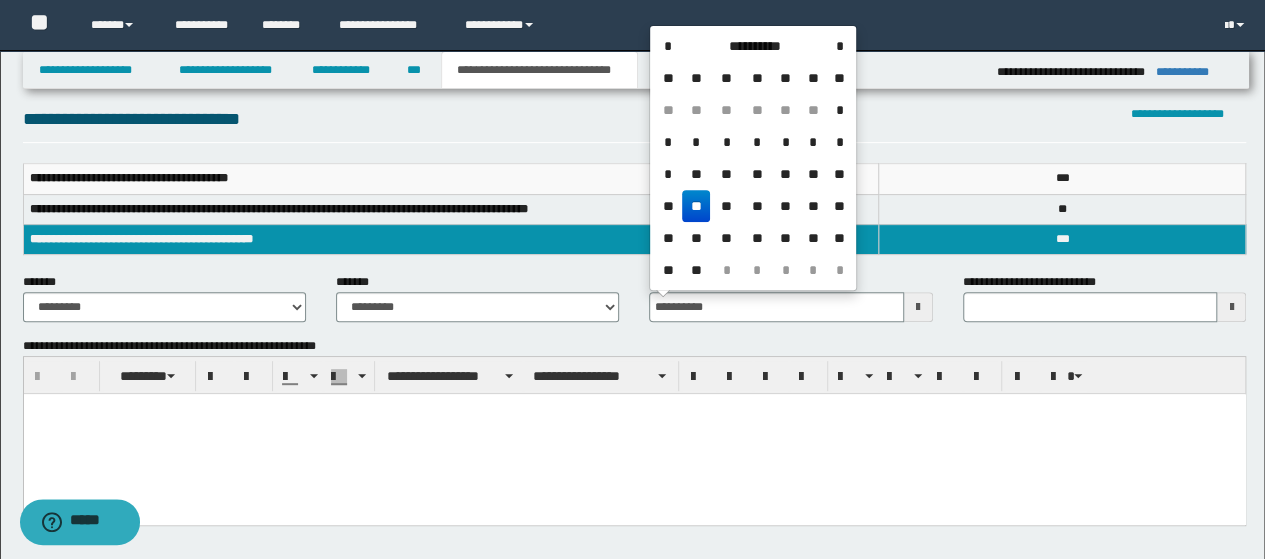 click at bounding box center [634, 409] 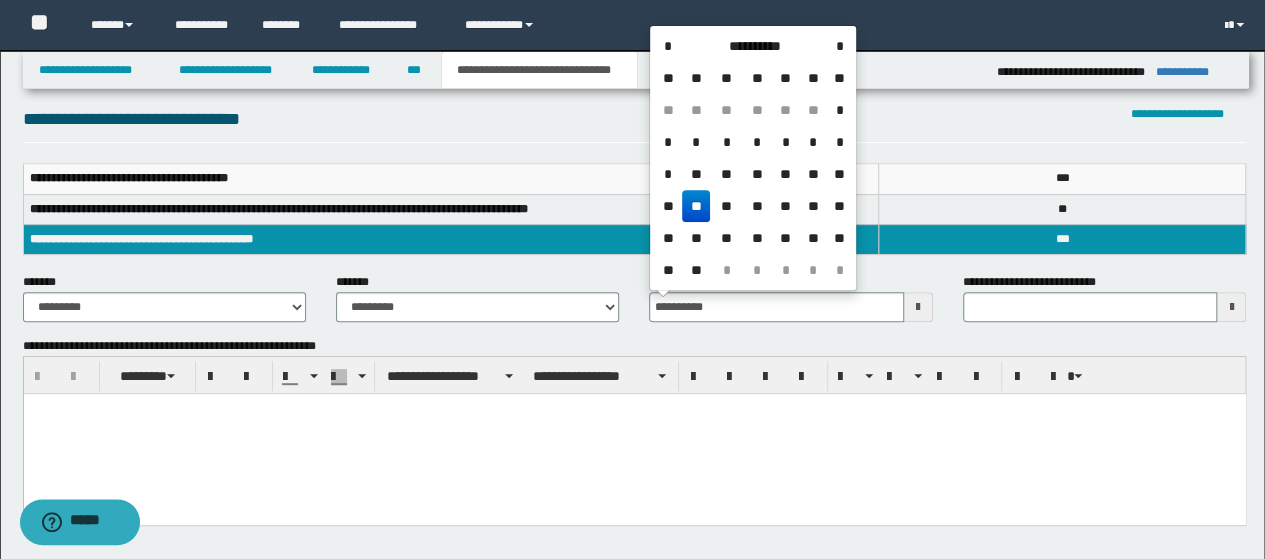 type 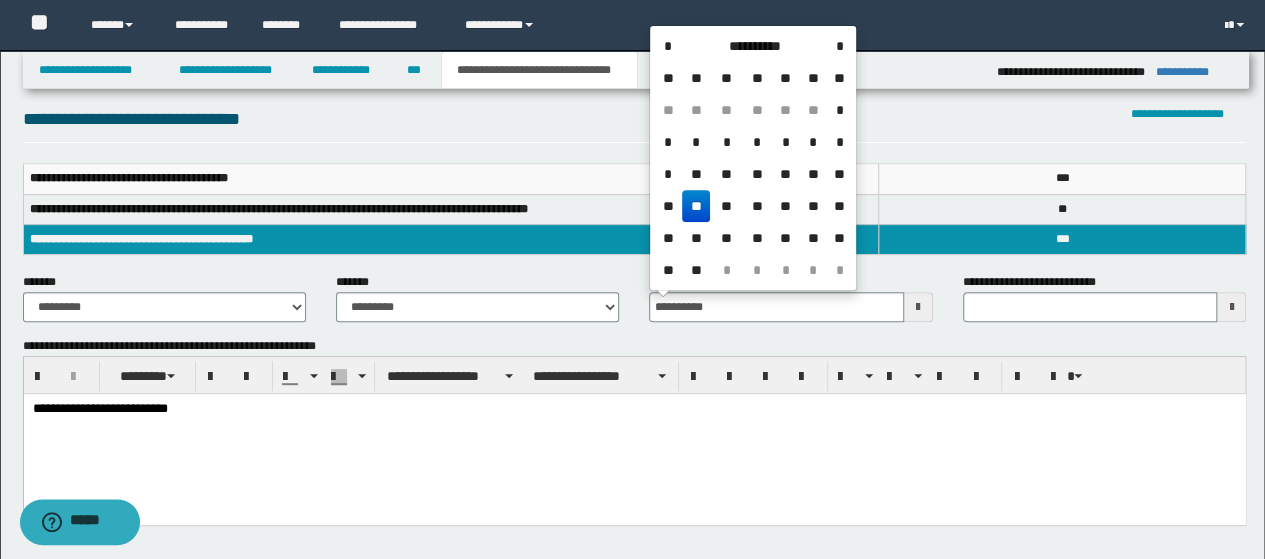 scroll, scrollTop: 400, scrollLeft: 0, axis: vertical 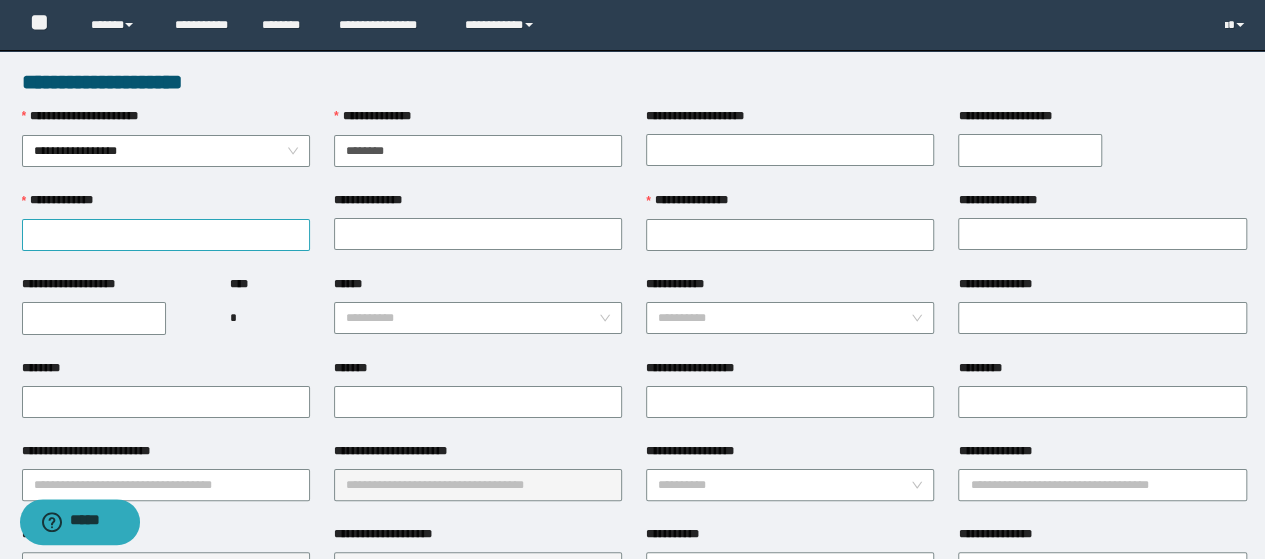 type on "********" 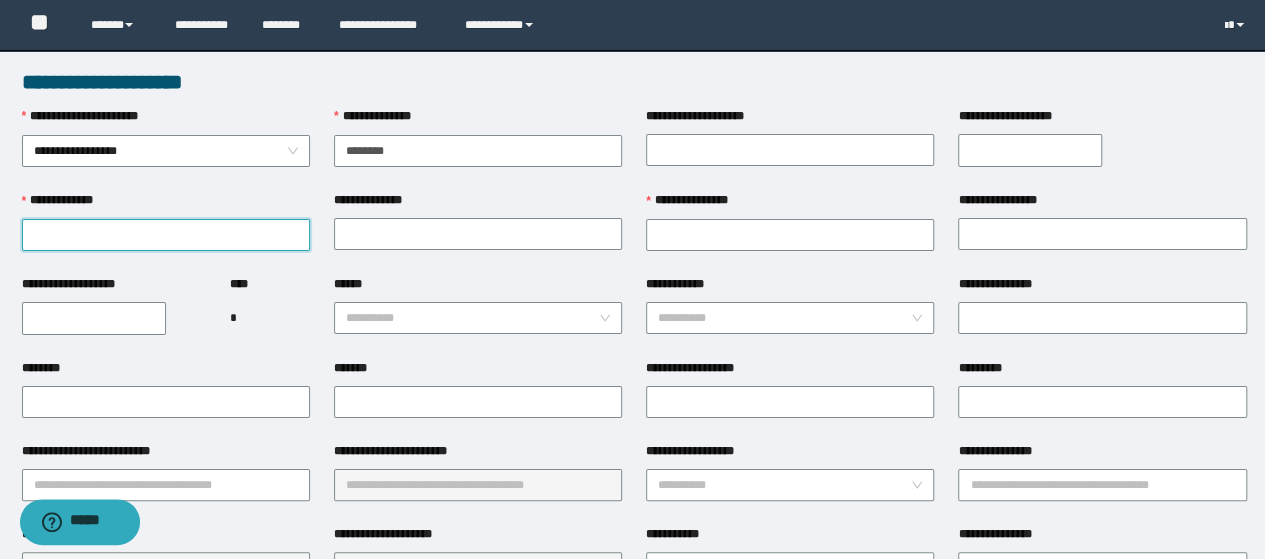 click on "**********" at bounding box center (166, 235) 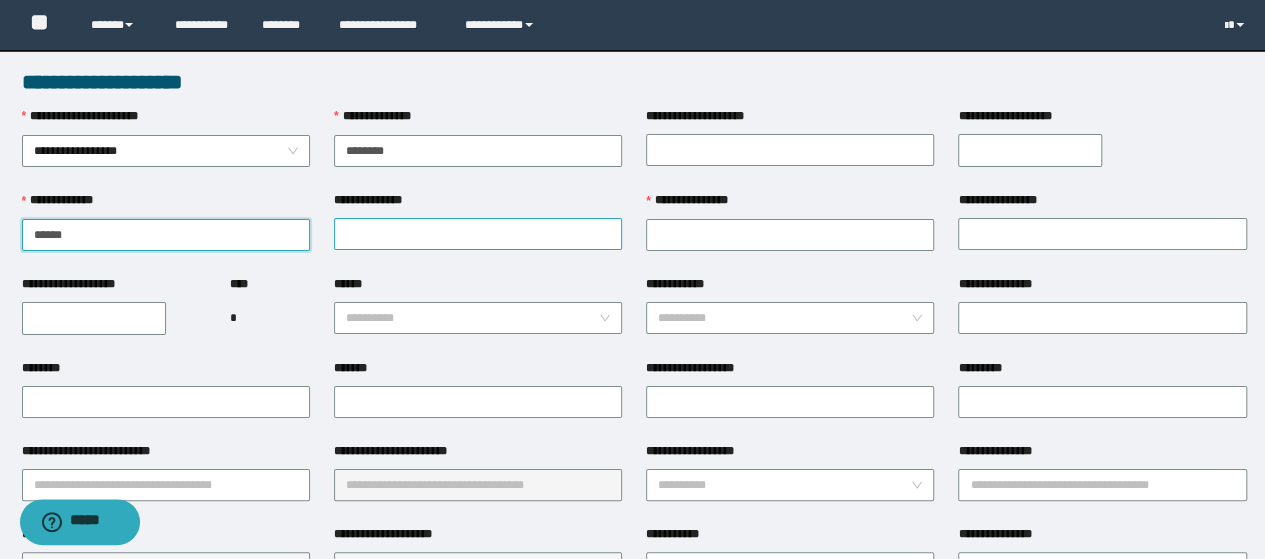 type on "******" 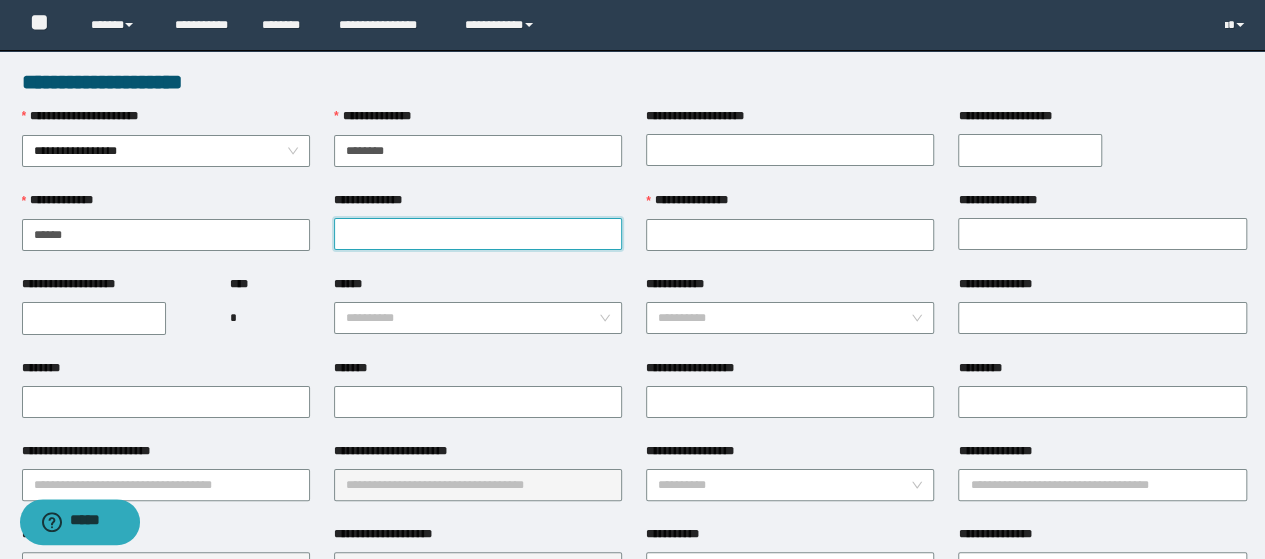 drag, startPoint x: 362, startPoint y: 231, endPoint x: 363, endPoint y: 264, distance: 33.01515 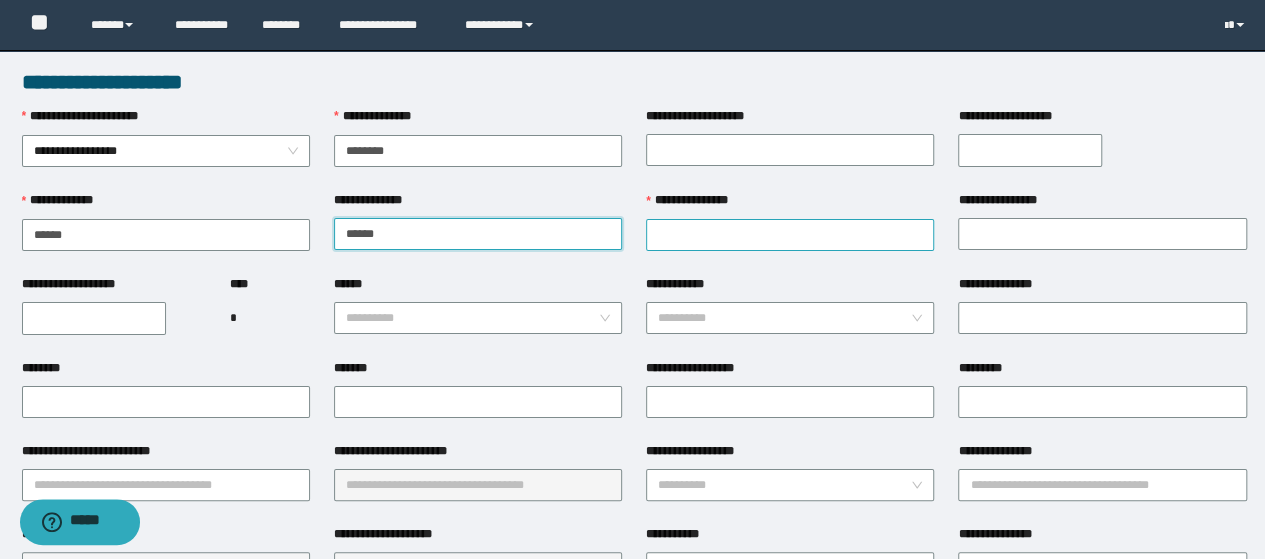 type on "******" 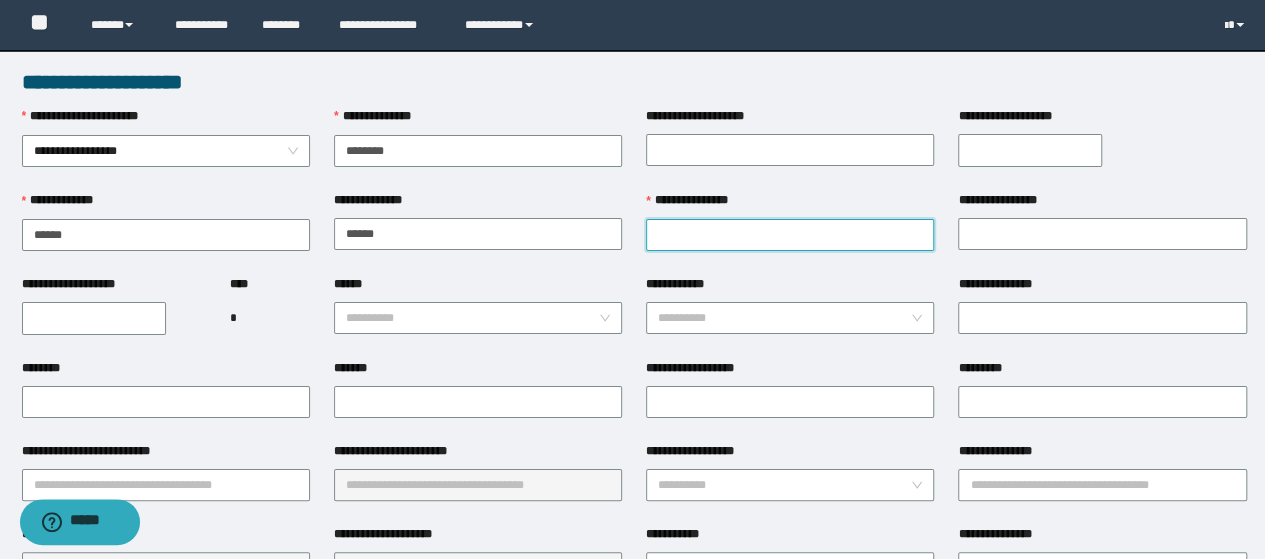 click on "**********" at bounding box center (790, 235) 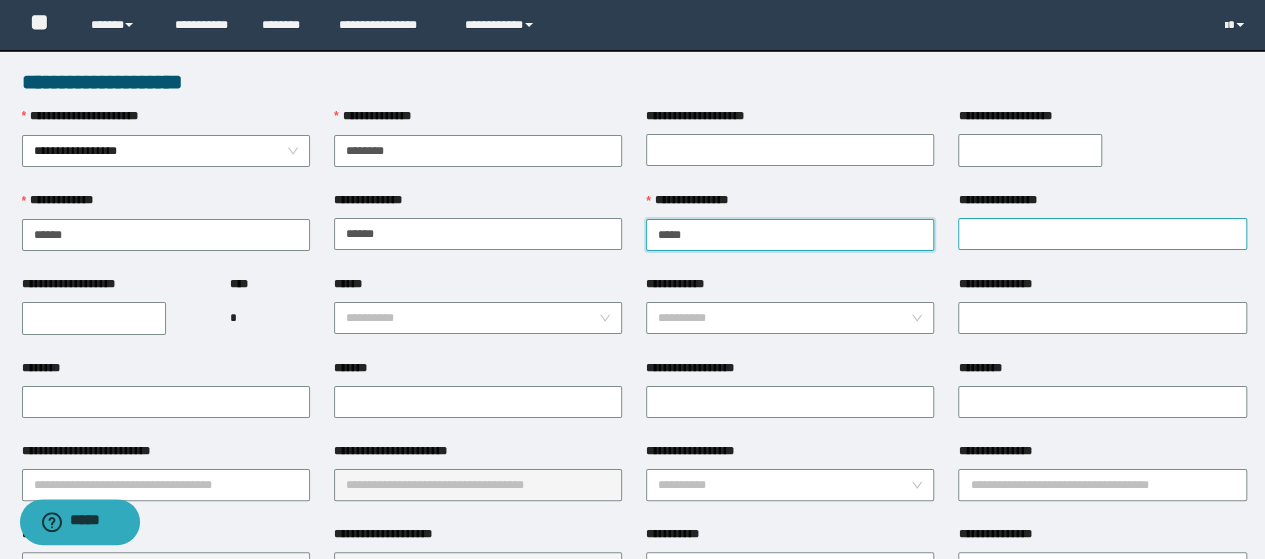 type on "*****" 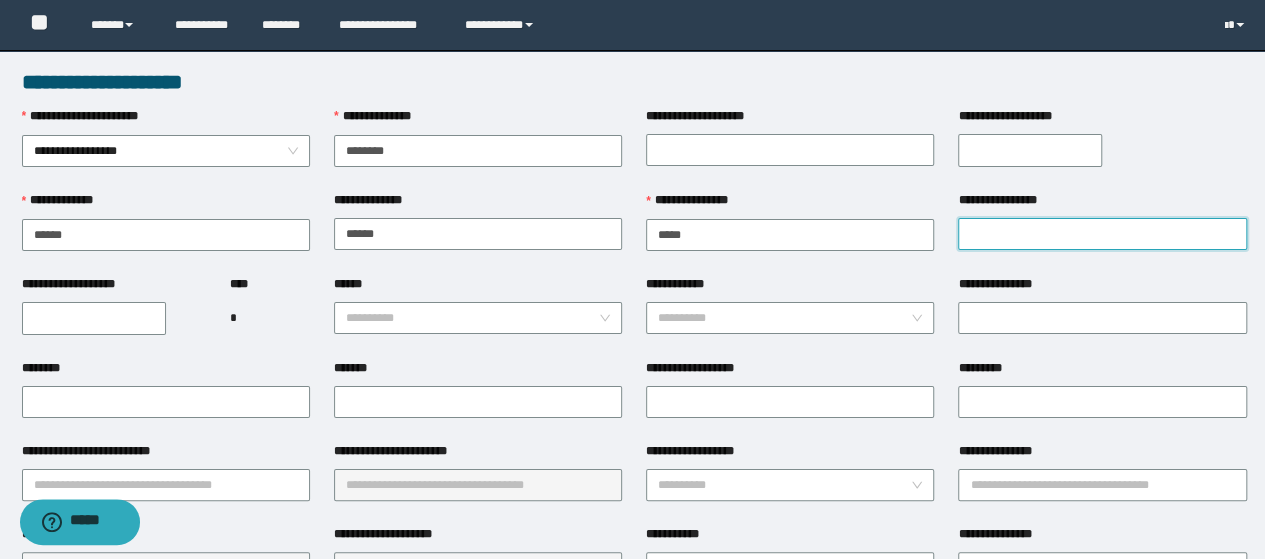 click on "**********" at bounding box center (1102, 234) 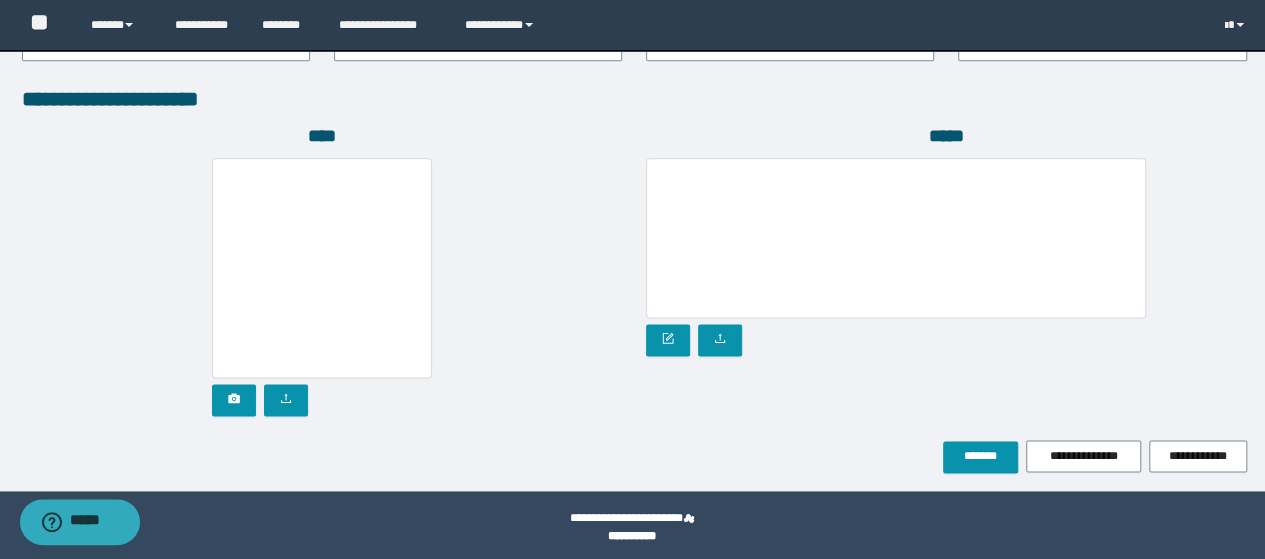 scroll, scrollTop: 1142, scrollLeft: 0, axis: vertical 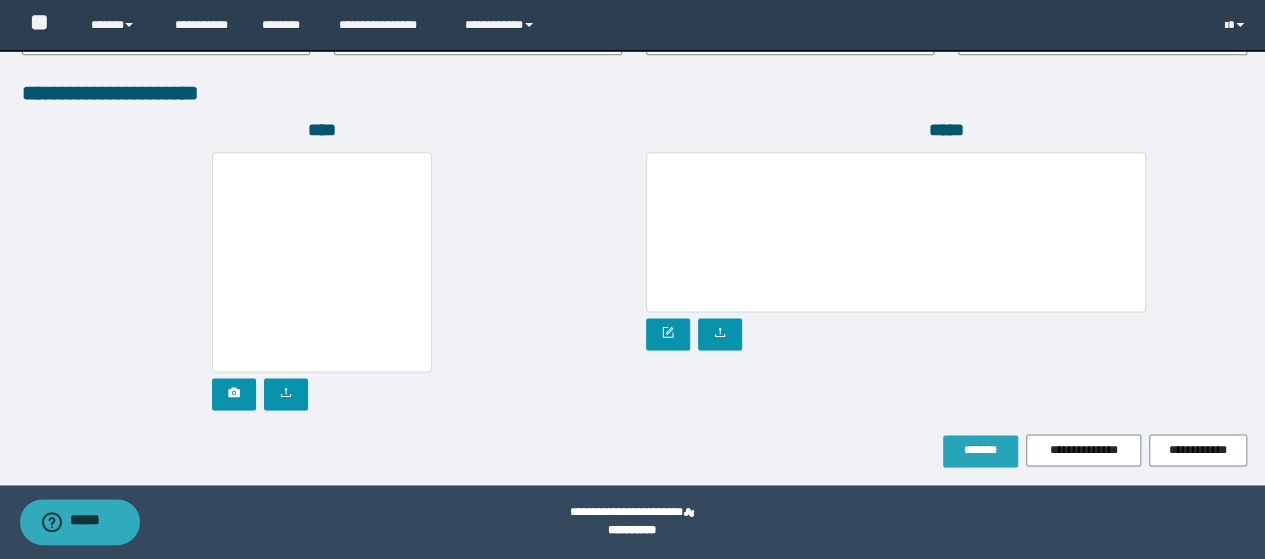 type on "******" 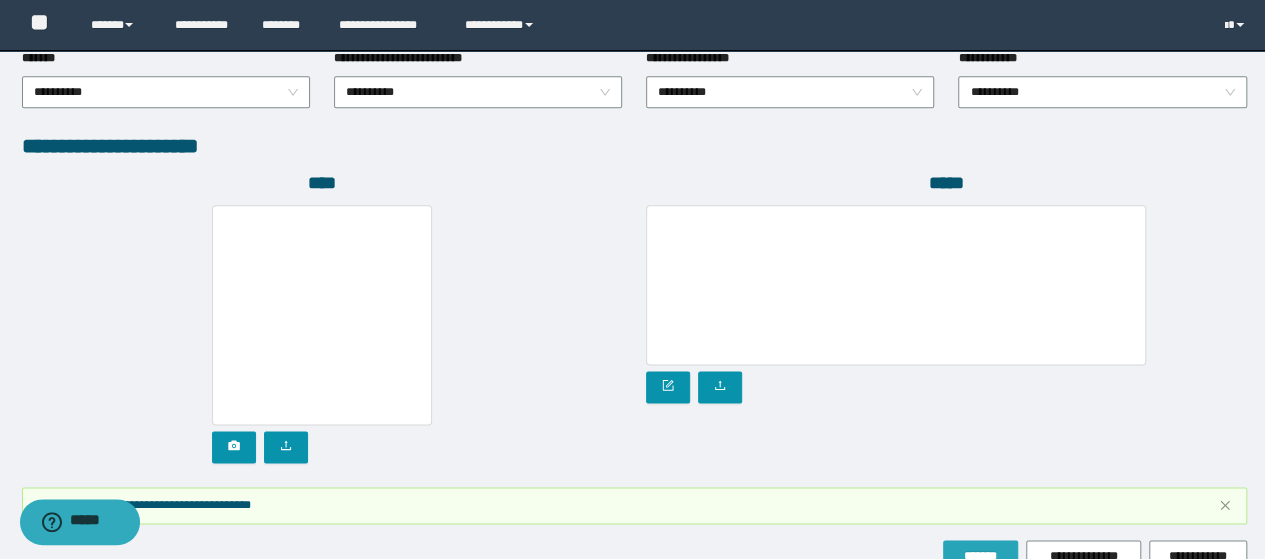 scroll, scrollTop: 1194, scrollLeft: 0, axis: vertical 